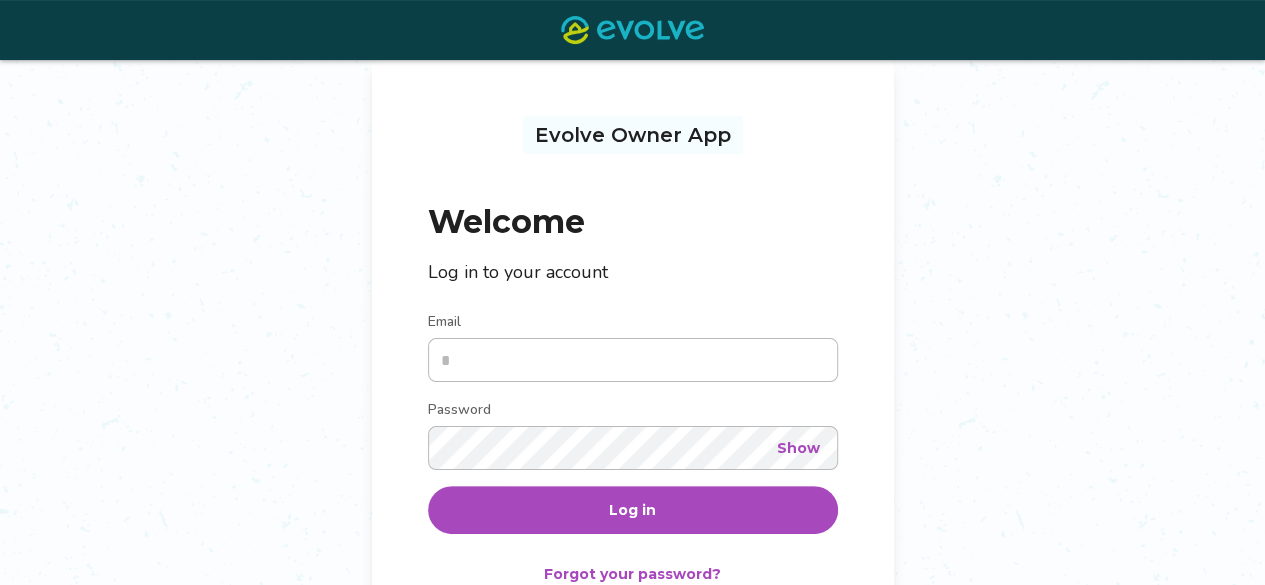 scroll, scrollTop: 67, scrollLeft: 0, axis: vertical 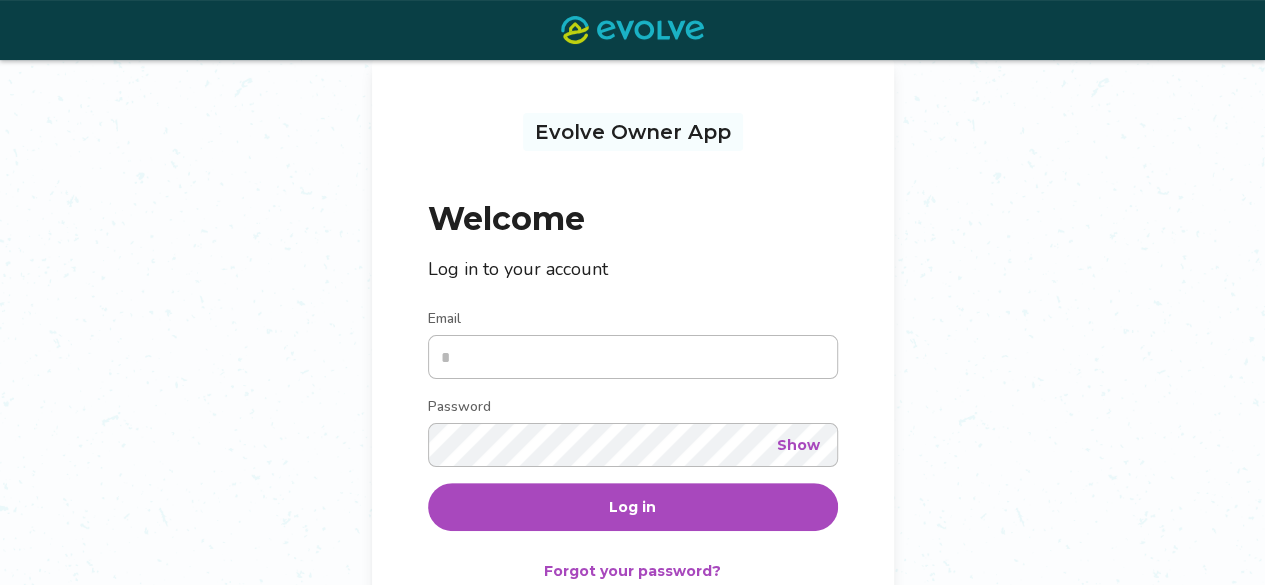 type on "**********" 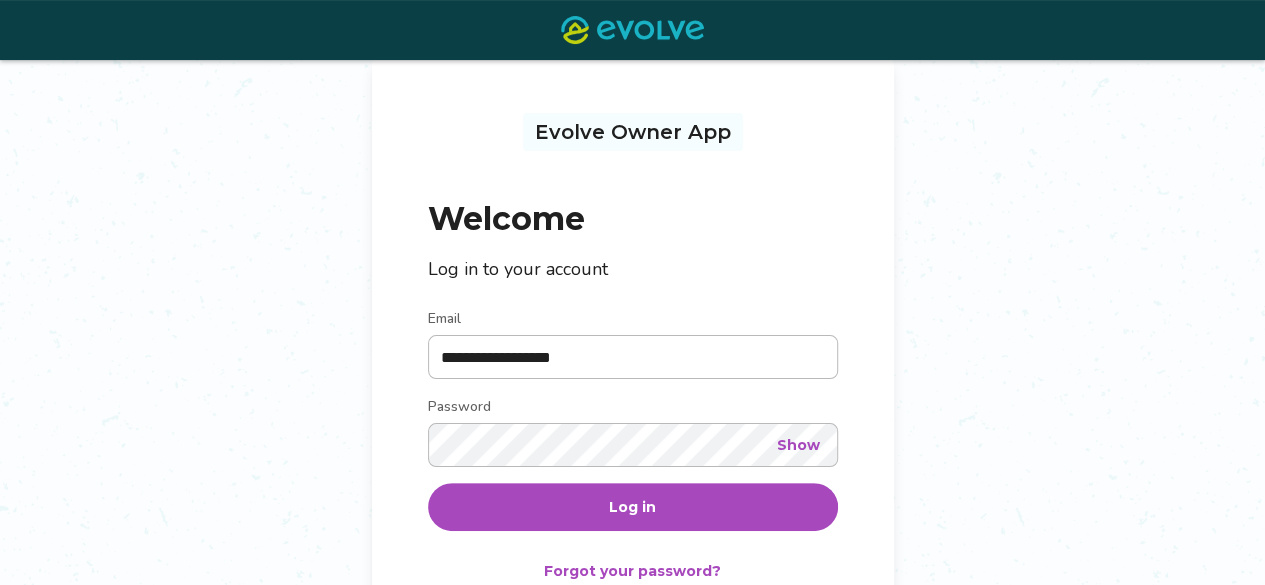 click on "Log in" at bounding box center [633, 507] 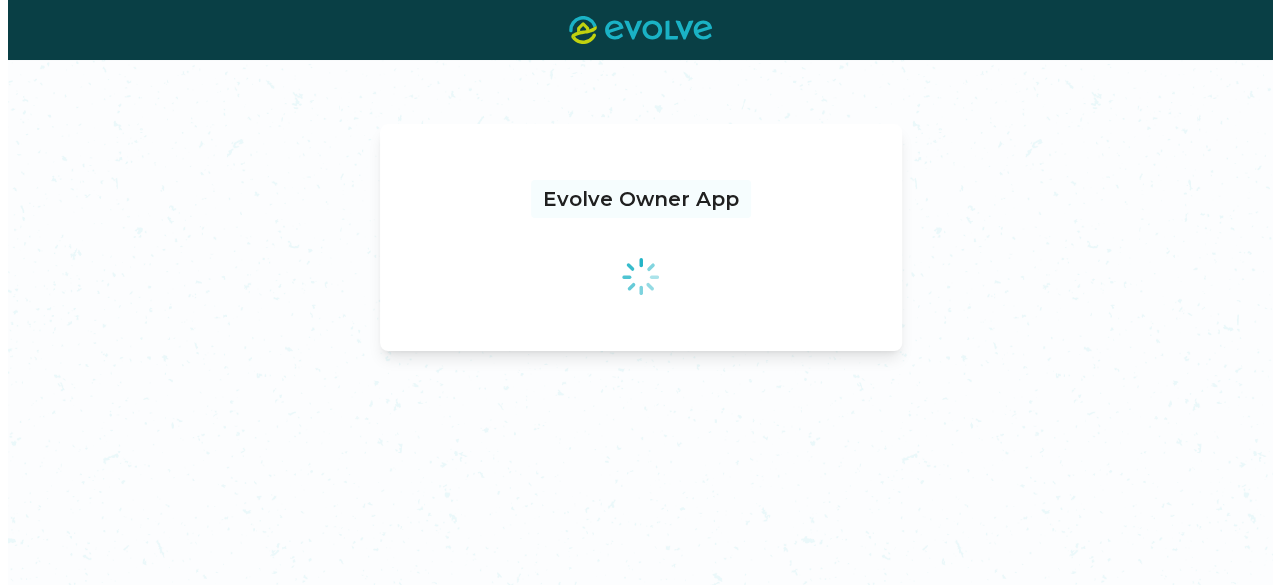 scroll, scrollTop: 0, scrollLeft: 0, axis: both 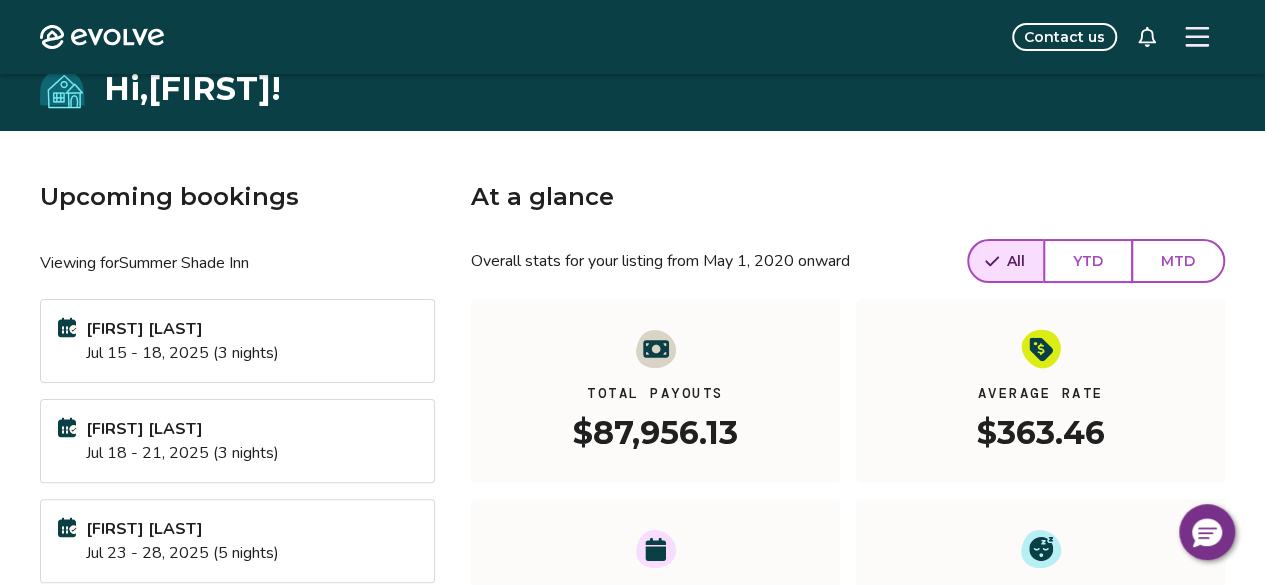 click 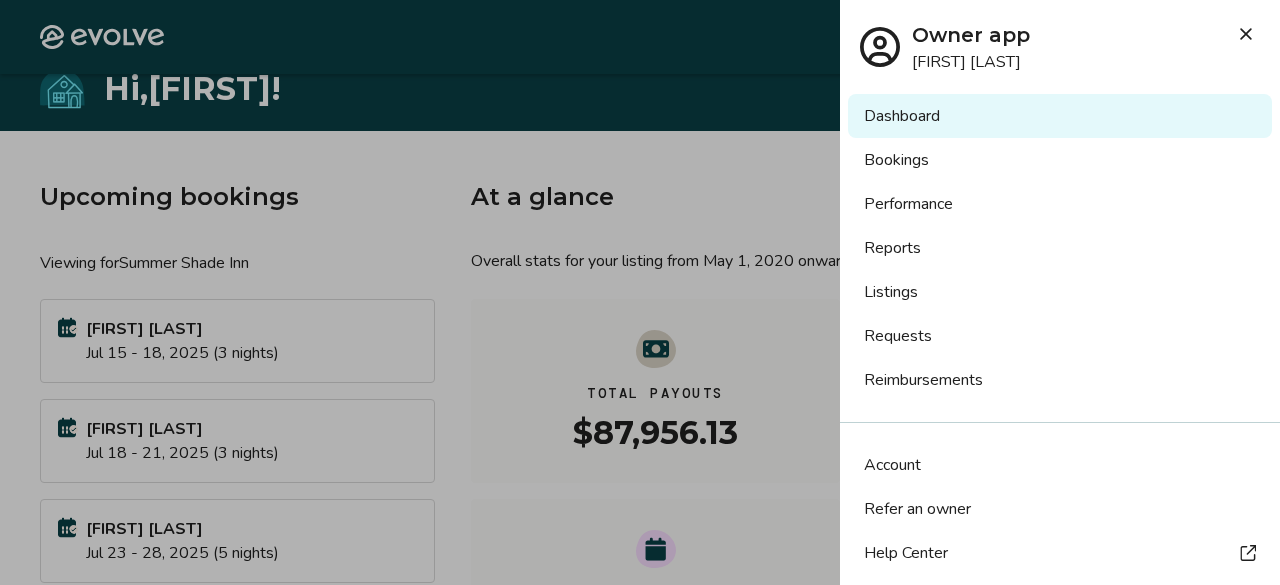 click on "Reimbursements" at bounding box center [1060, 380] 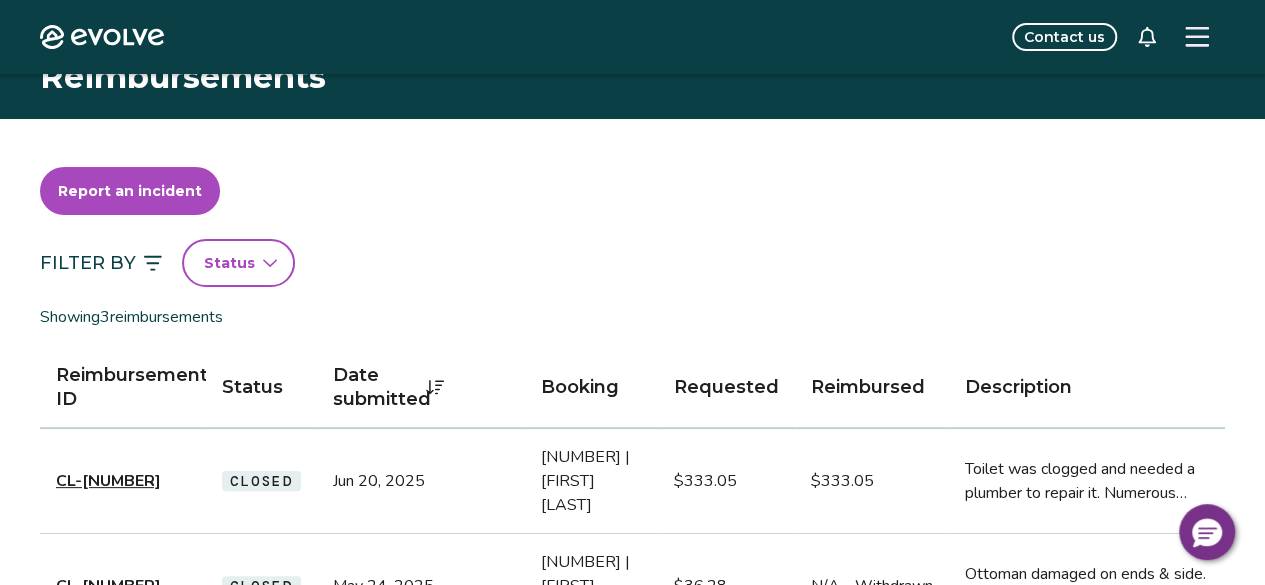 scroll, scrollTop: 0, scrollLeft: 0, axis: both 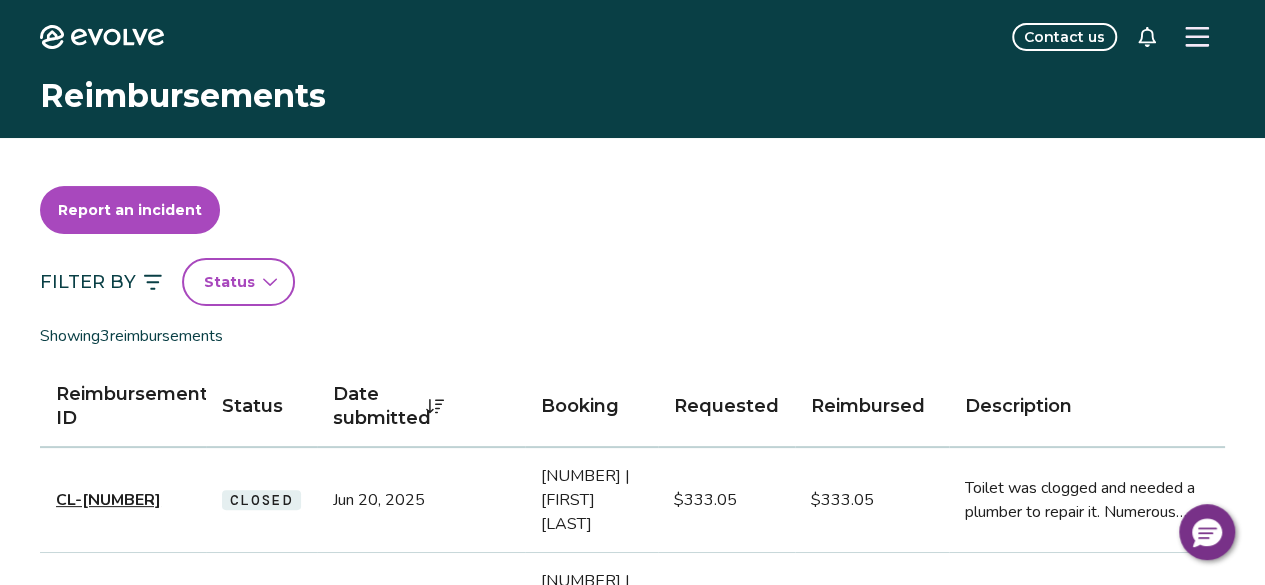 click 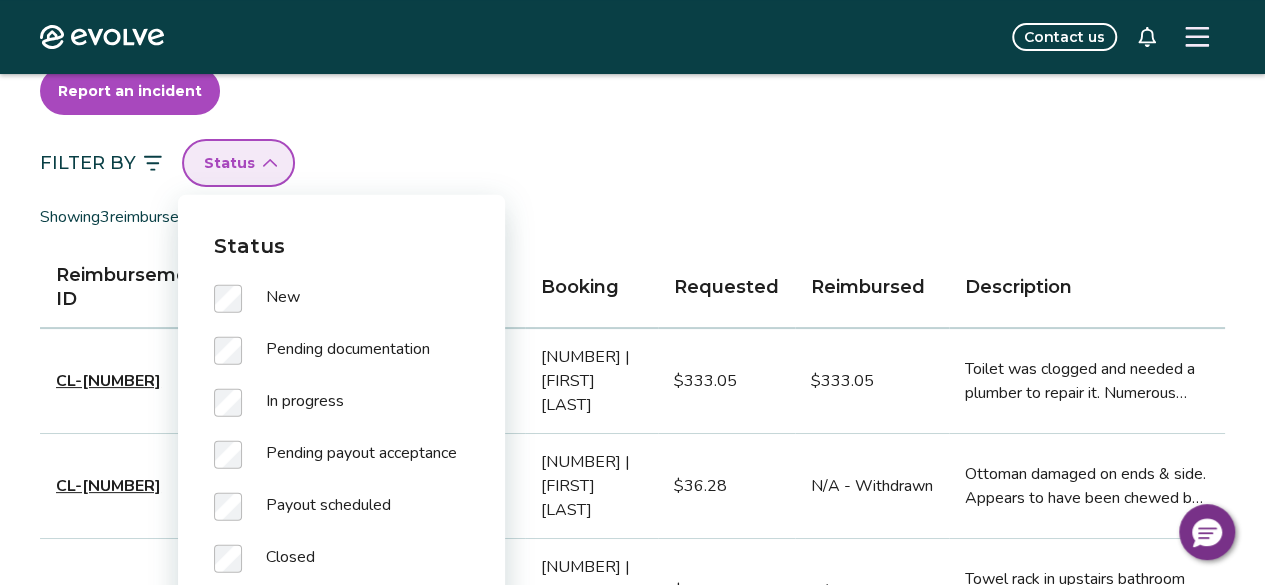 scroll, scrollTop: 120, scrollLeft: 0, axis: vertical 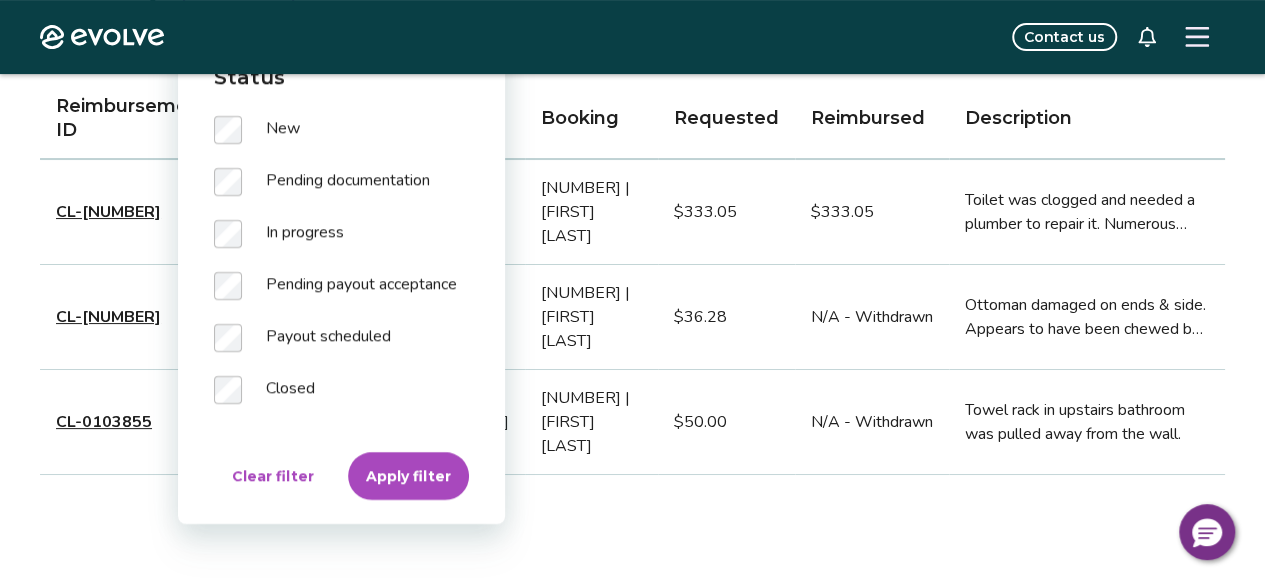 click on "Clear filter Apply filter" at bounding box center (341, 476) 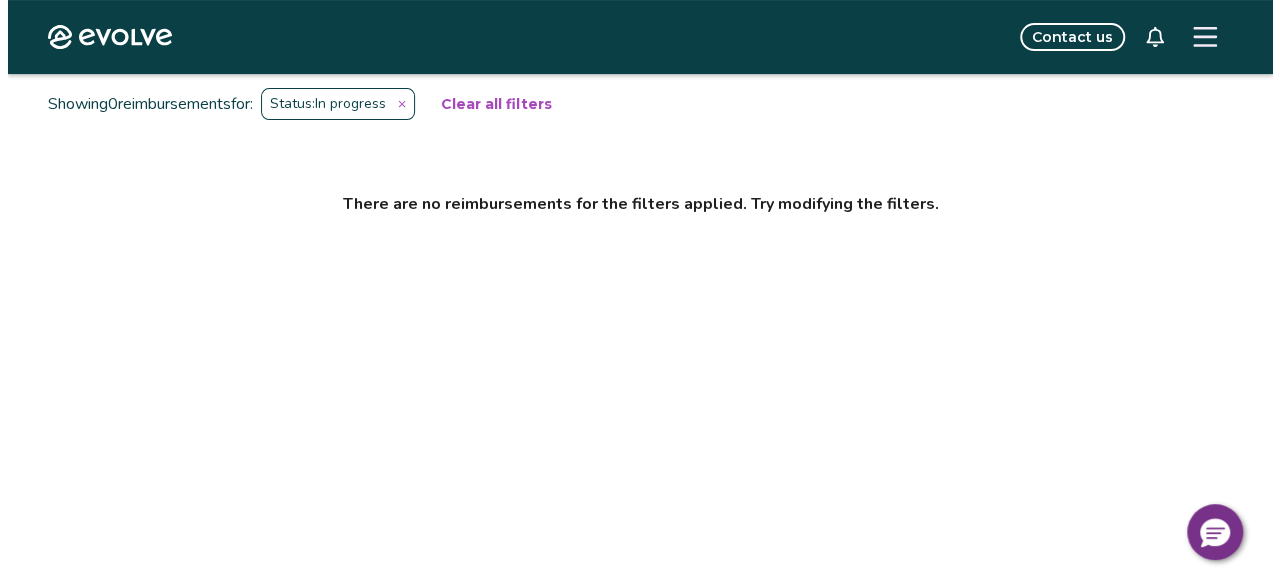 scroll, scrollTop: 241, scrollLeft: 0, axis: vertical 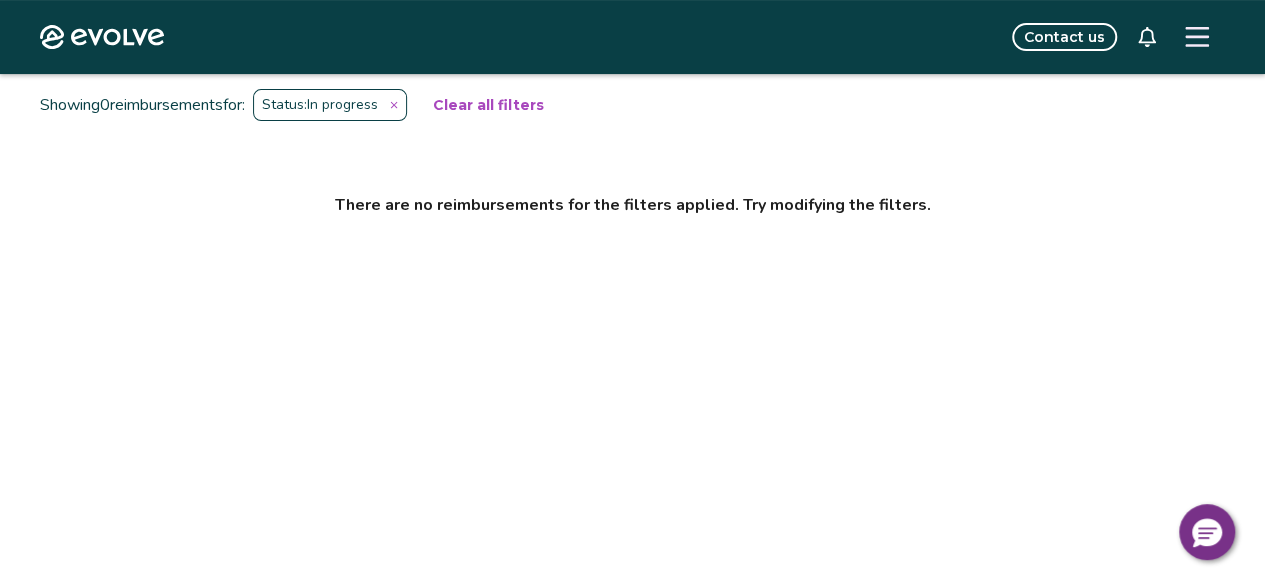click 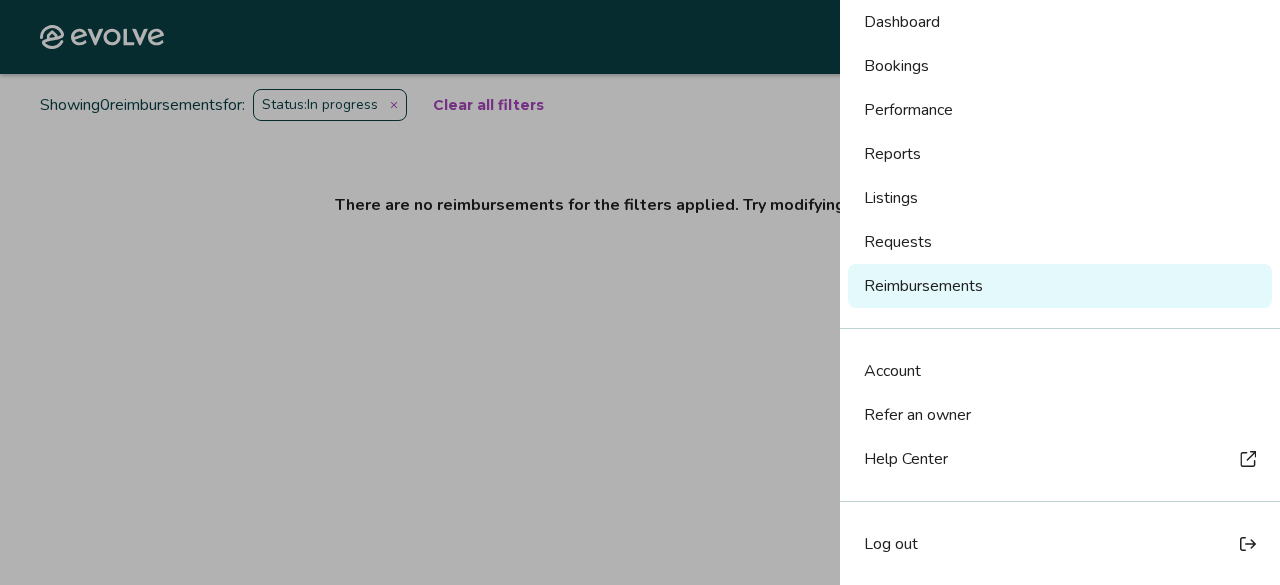 scroll, scrollTop: 92, scrollLeft: 0, axis: vertical 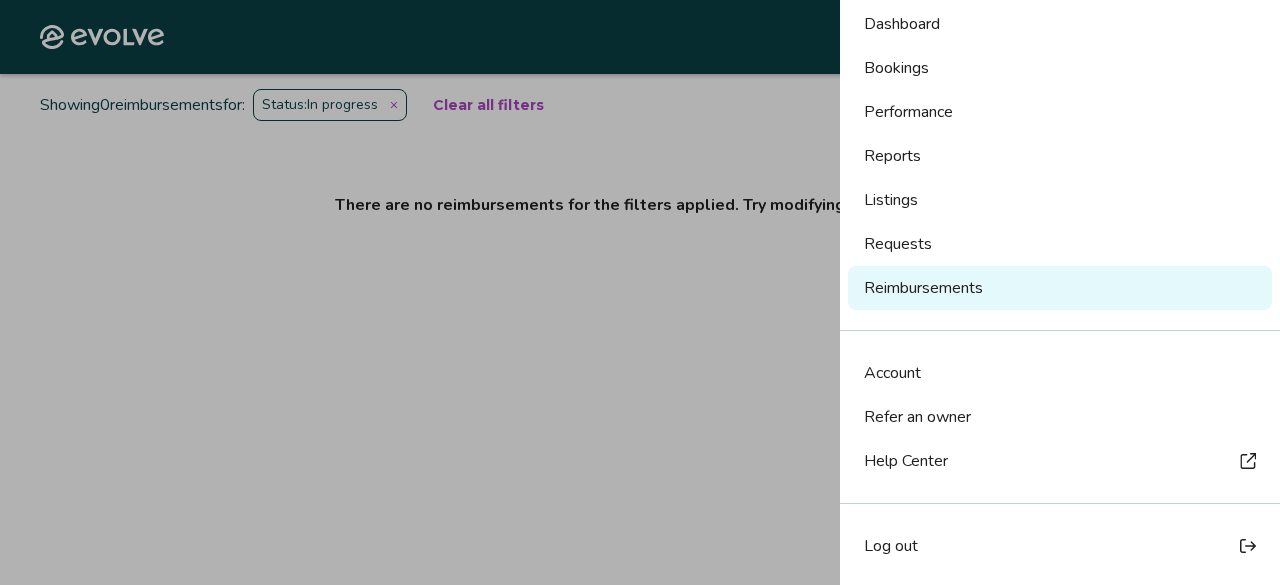 click on "Dashboard" at bounding box center [1060, 24] 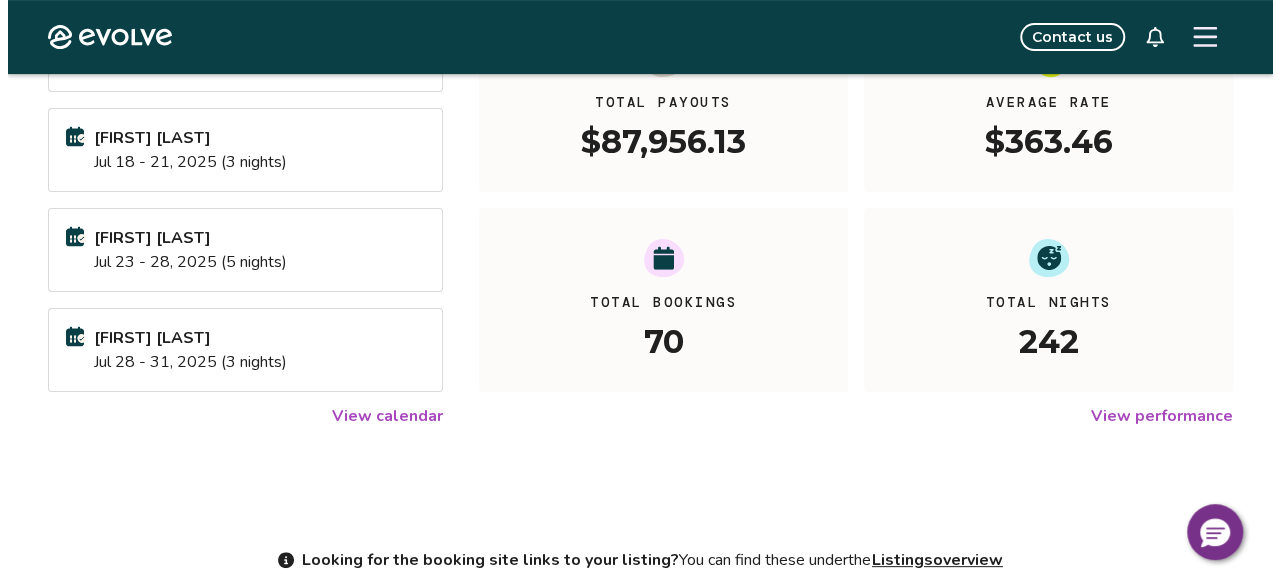 scroll, scrollTop: 0, scrollLeft: 0, axis: both 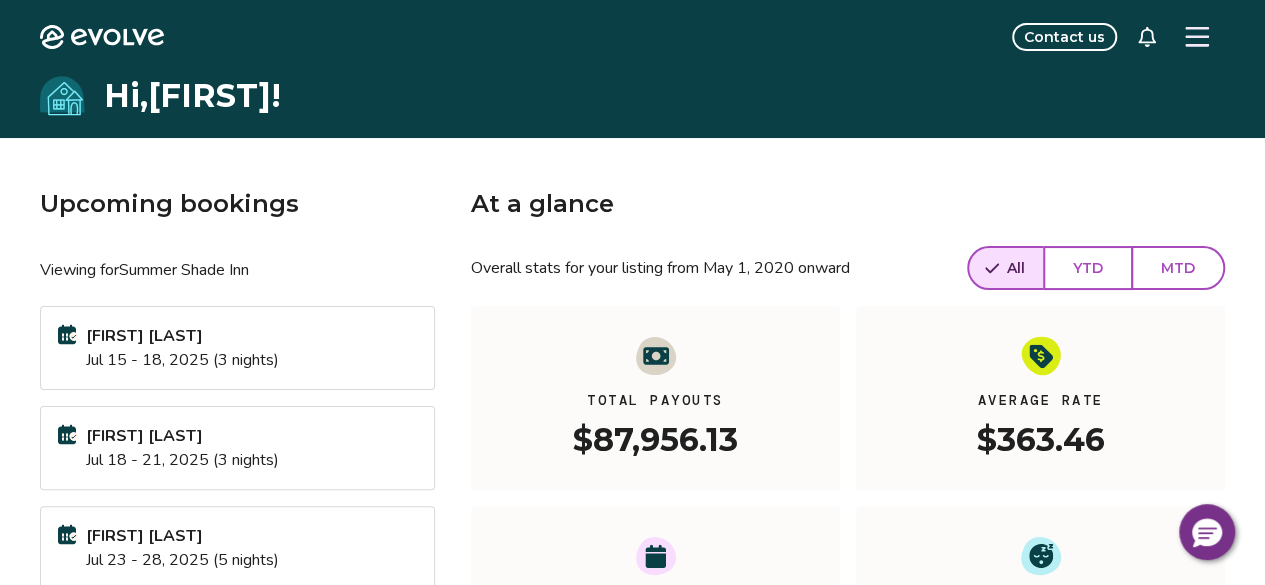 click 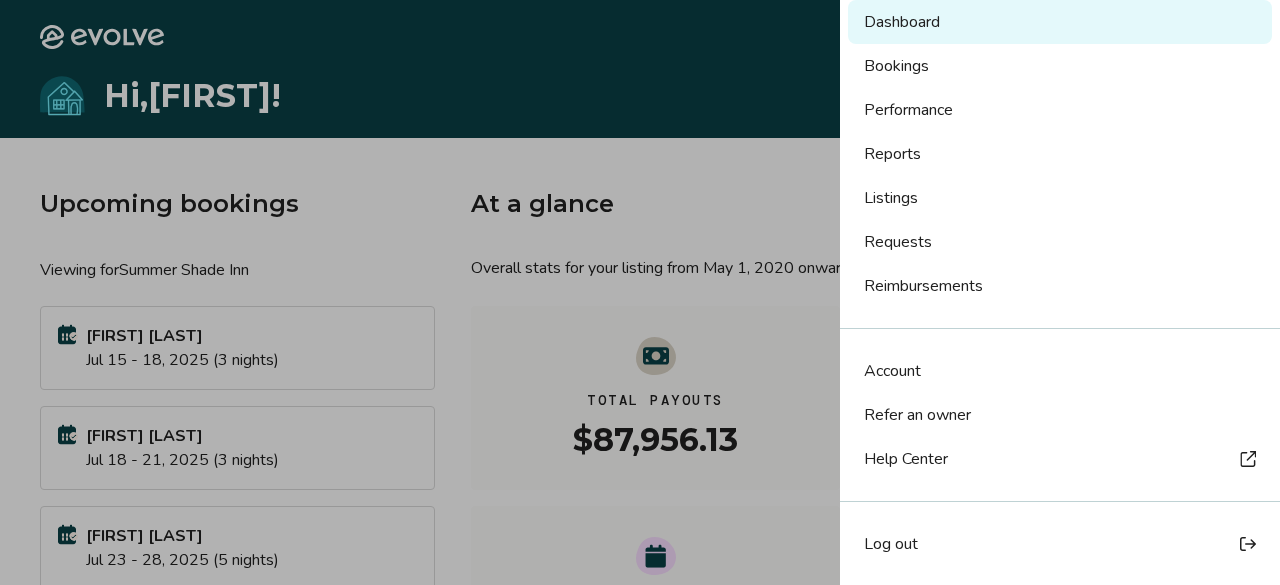 scroll, scrollTop: 93, scrollLeft: 0, axis: vertical 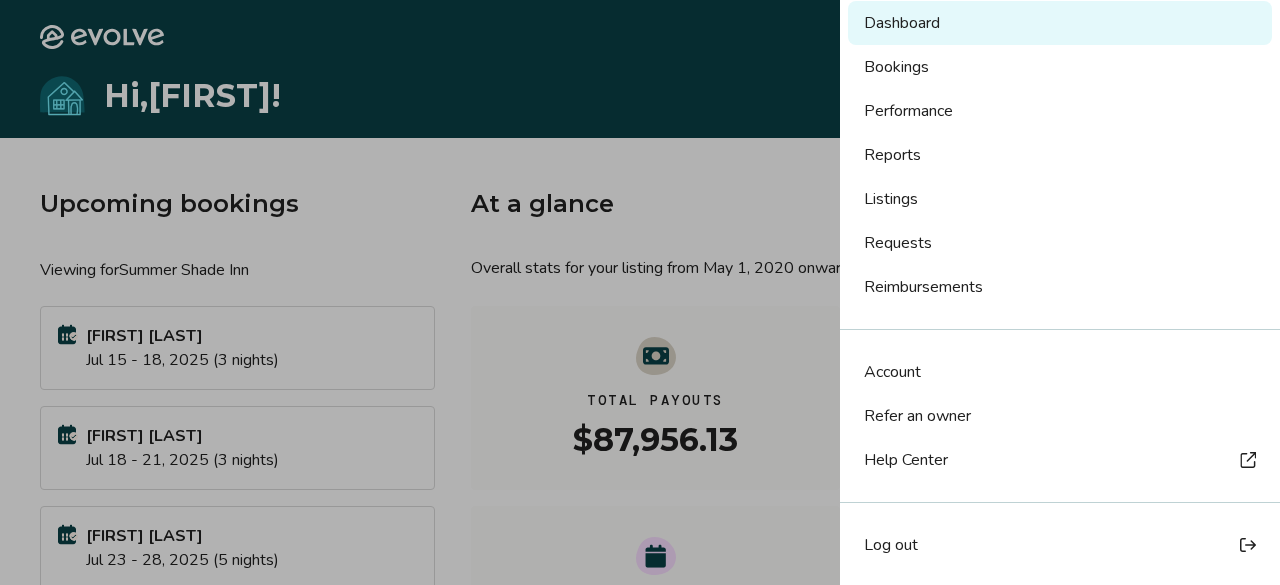 click on "Account" at bounding box center (892, 372) 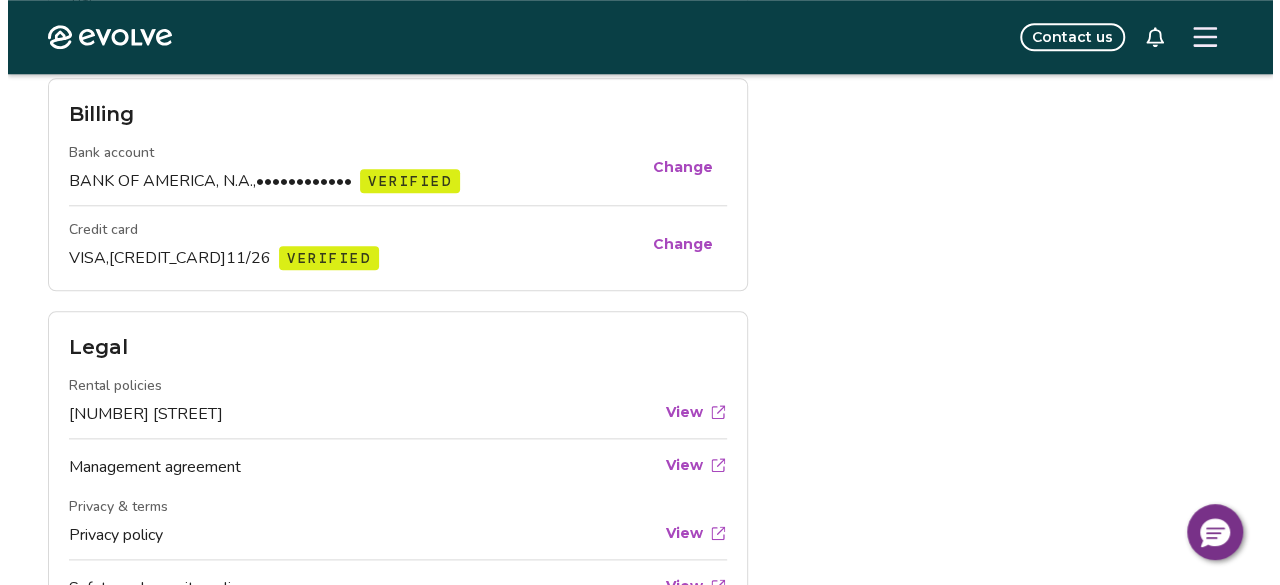 scroll, scrollTop: 928, scrollLeft: 0, axis: vertical 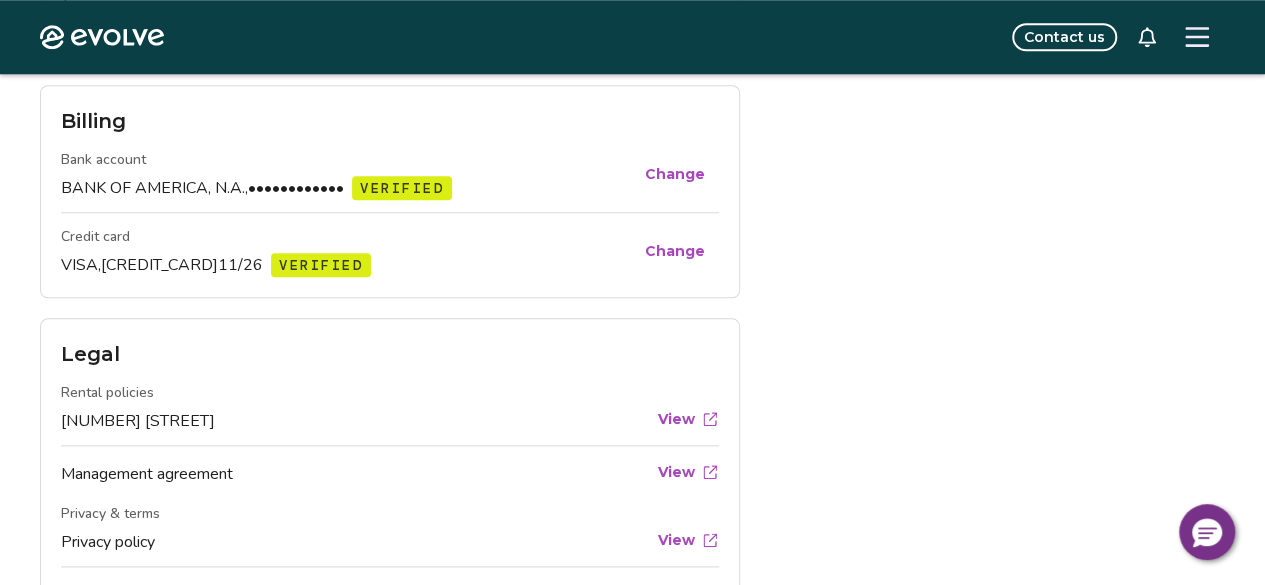 click 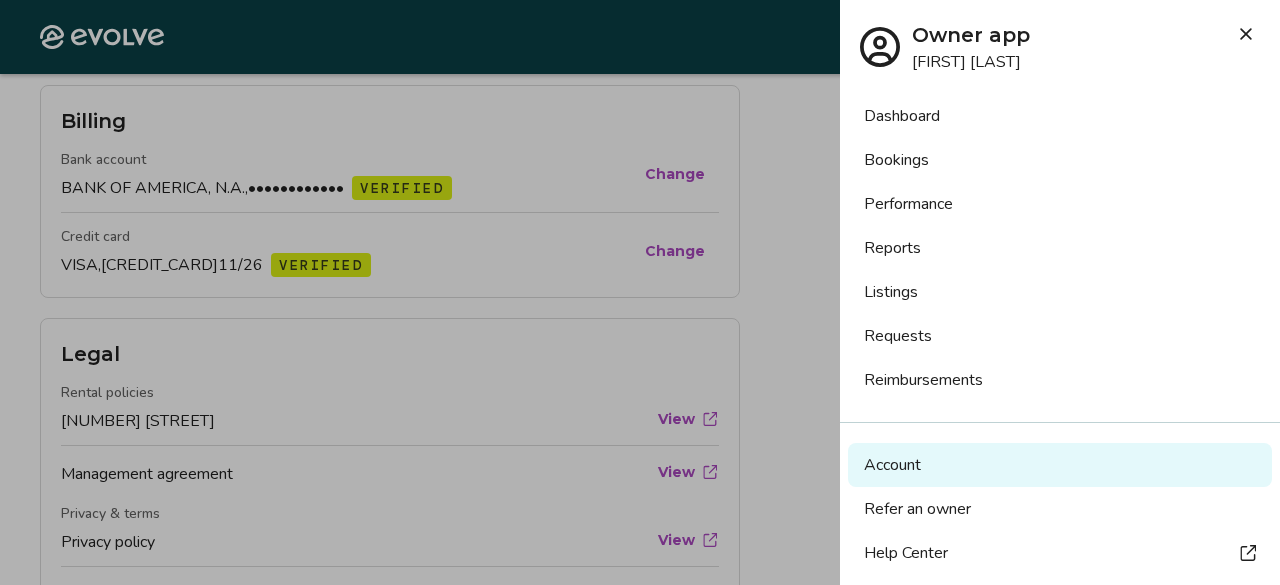 click on "Dashboard" at bounding box center [1060, 116] 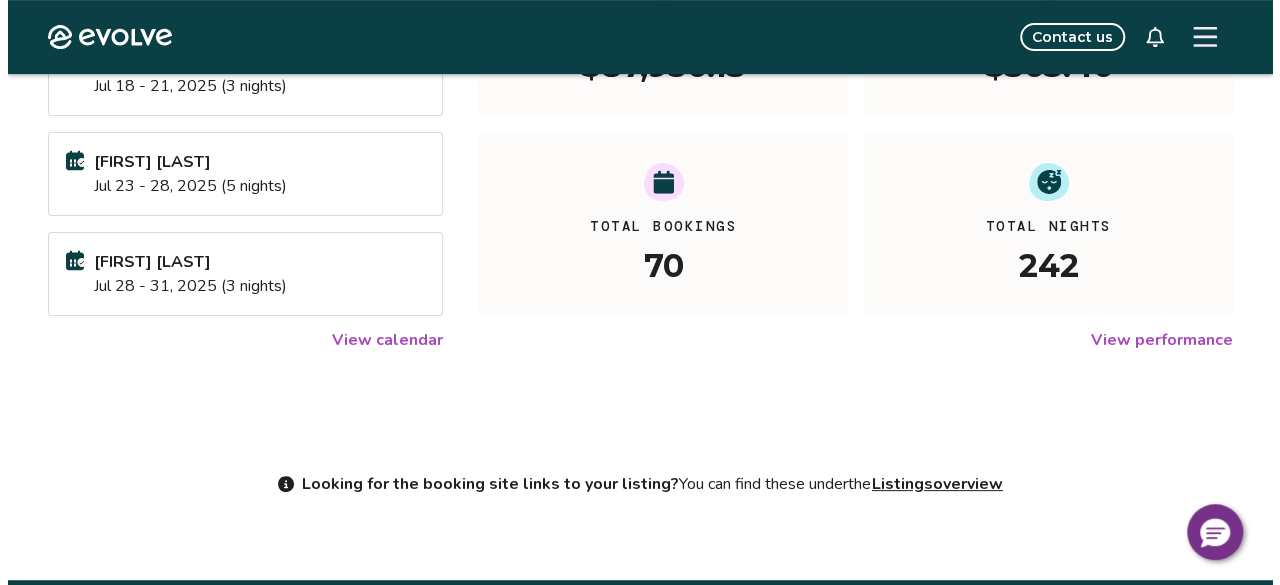 scroll, scrollTop: 448, scrollLeft: 0, axis: vertical 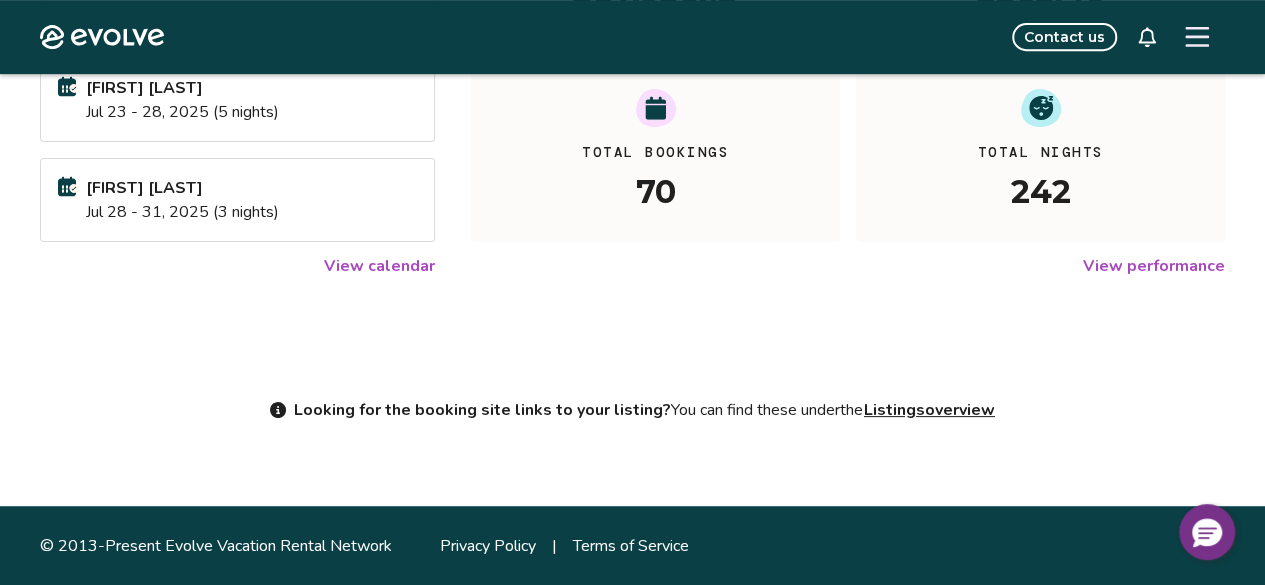 click 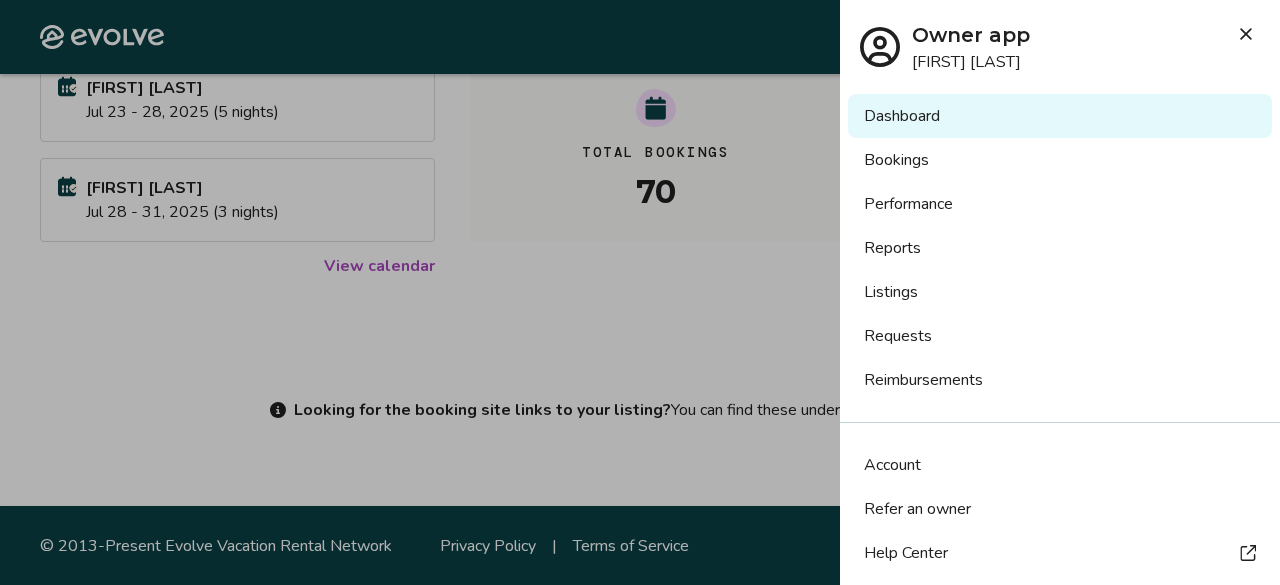 click on "Owner app [FIRST]   [LAST]" at bounding box center (1060, 37) 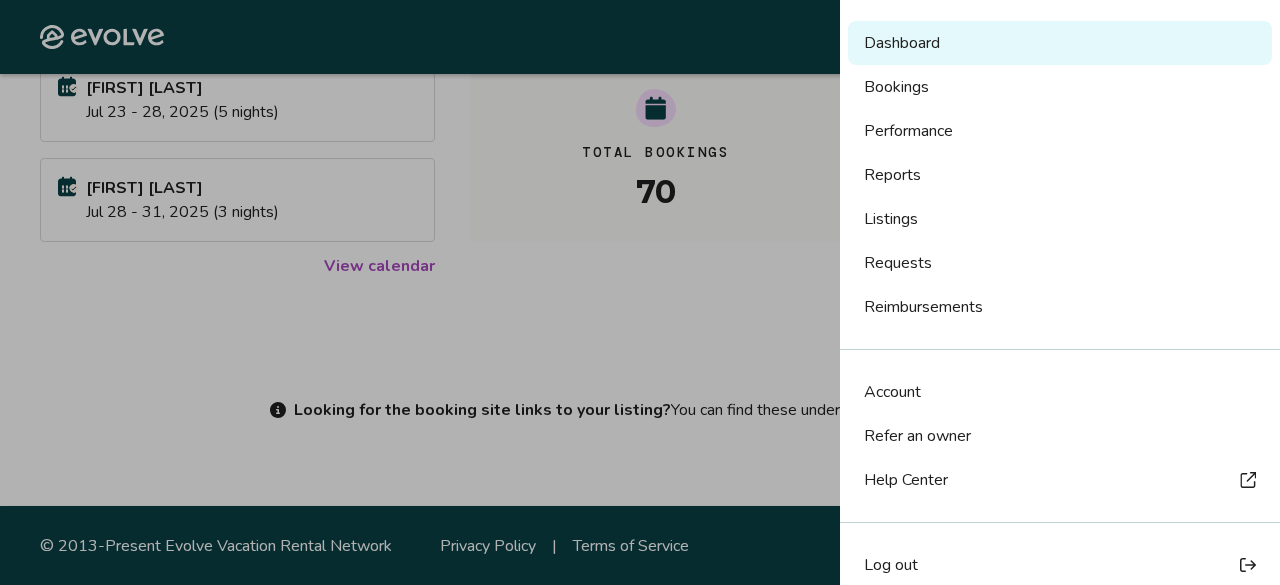 scroll, scrollTop: 0, scrollLeft: 0, axis: both 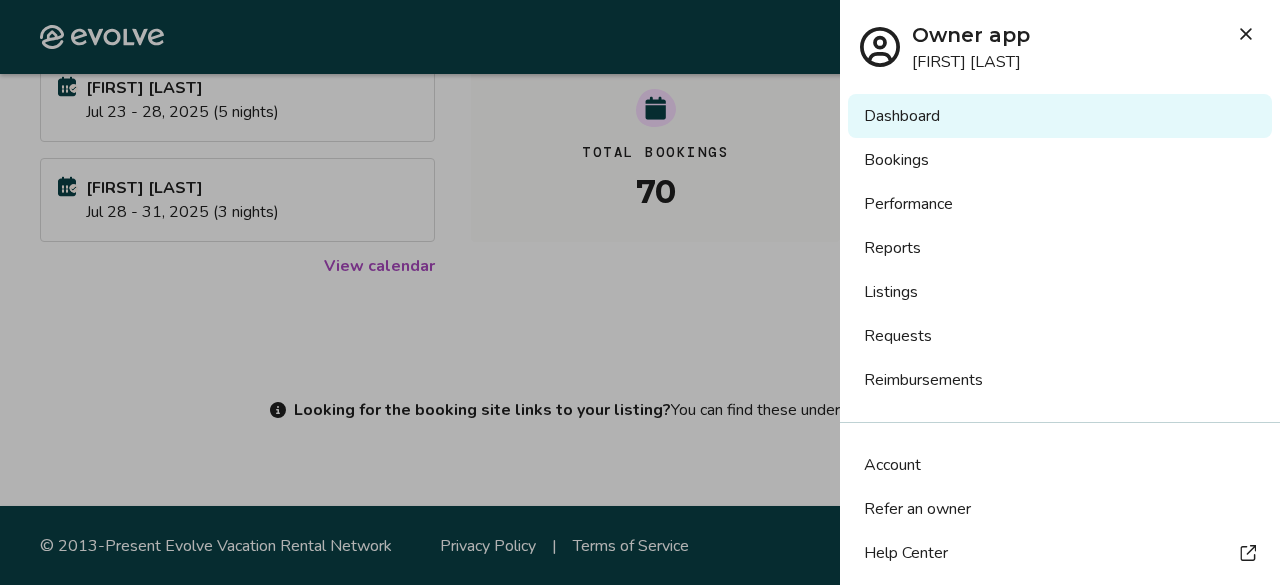click on "Reports" at bounding box center (1060, 248) 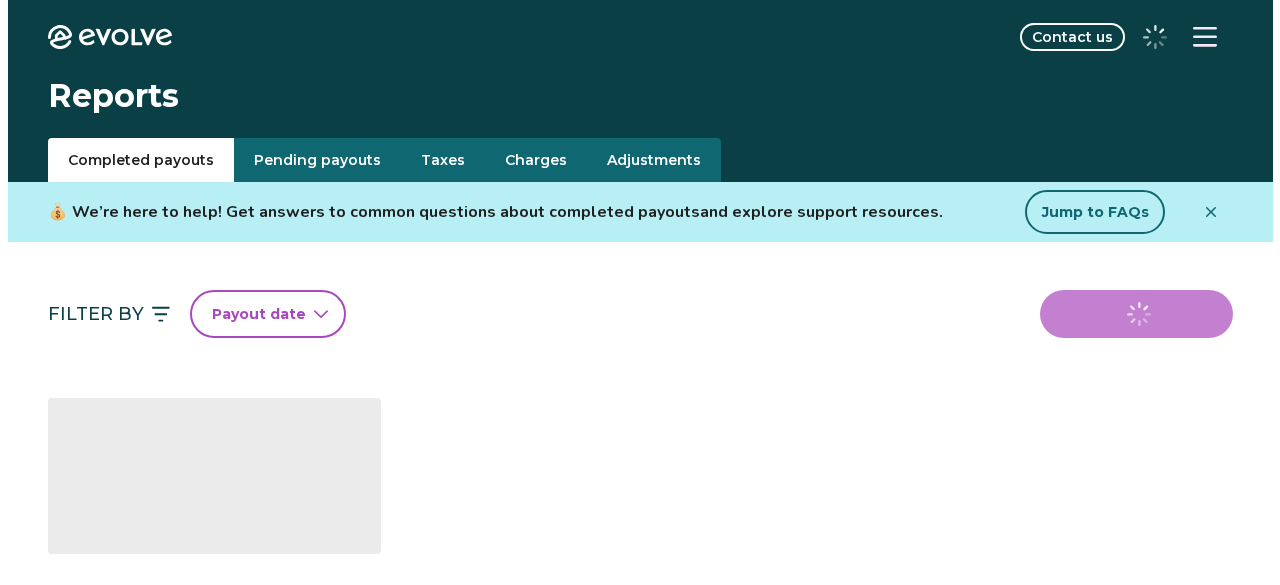 scroll, scrollTop: 0, scrollLeft: 0, axis: both 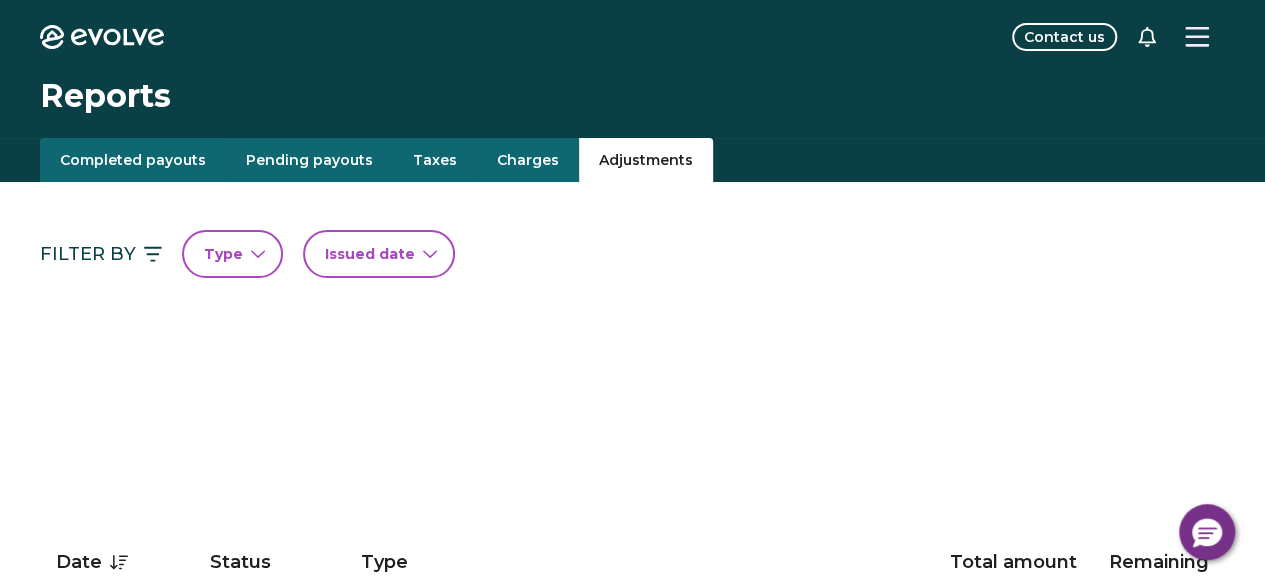 click on "Adjustments" at bounding box center [646, 160] 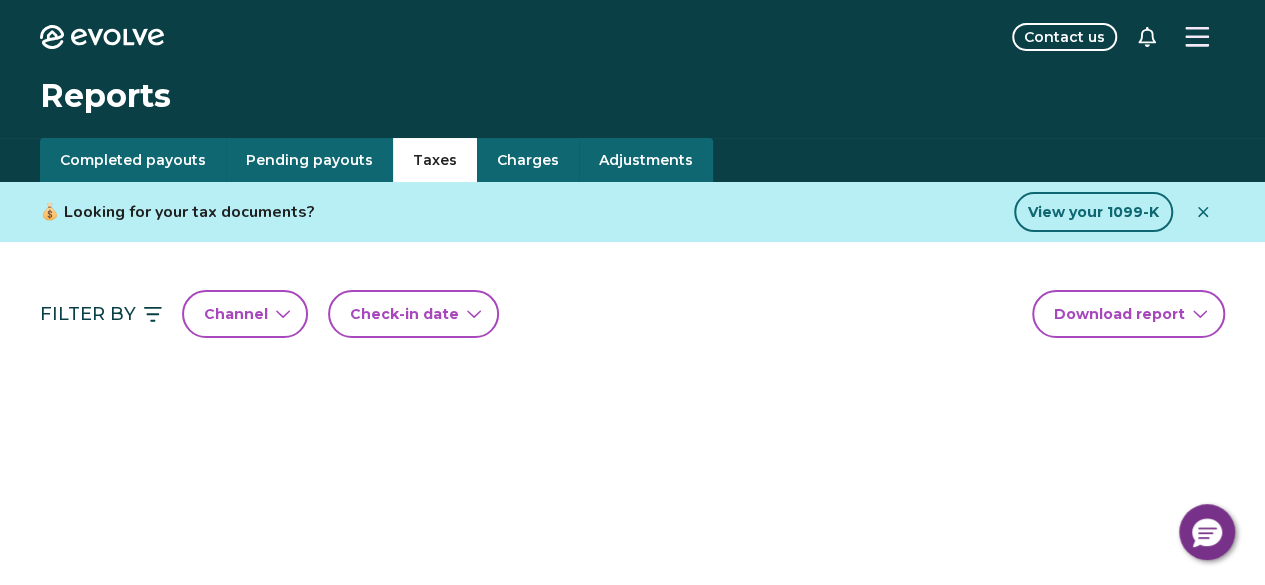 click on "Taxes" at bounding box center [435, 160] 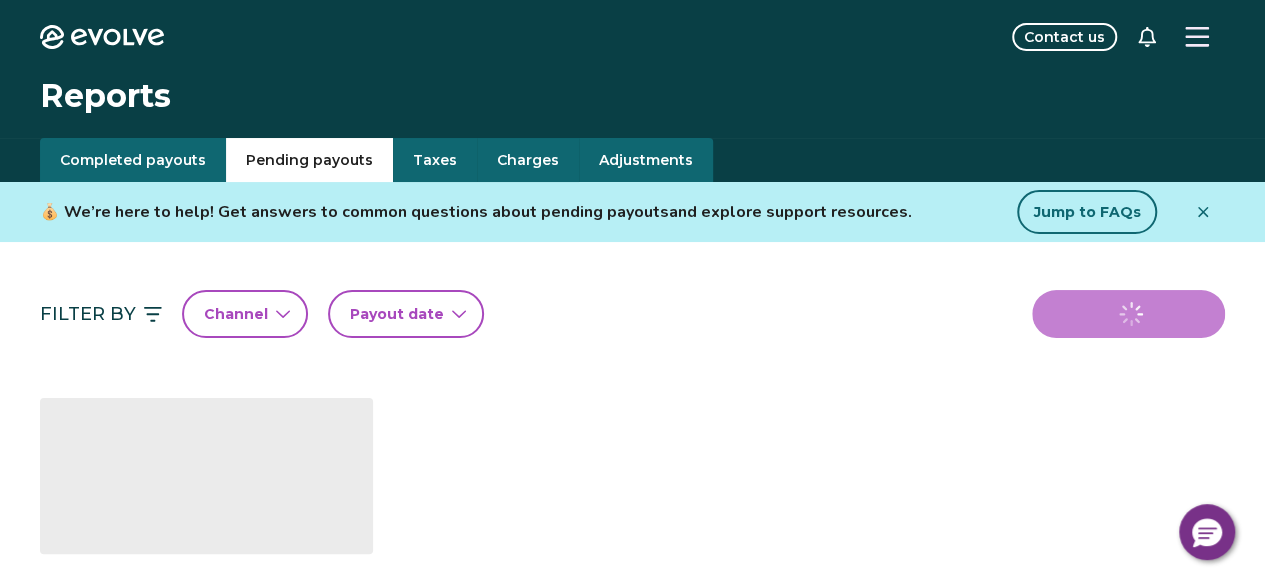click on "Pending payouts" at bounding box center (309, 160) 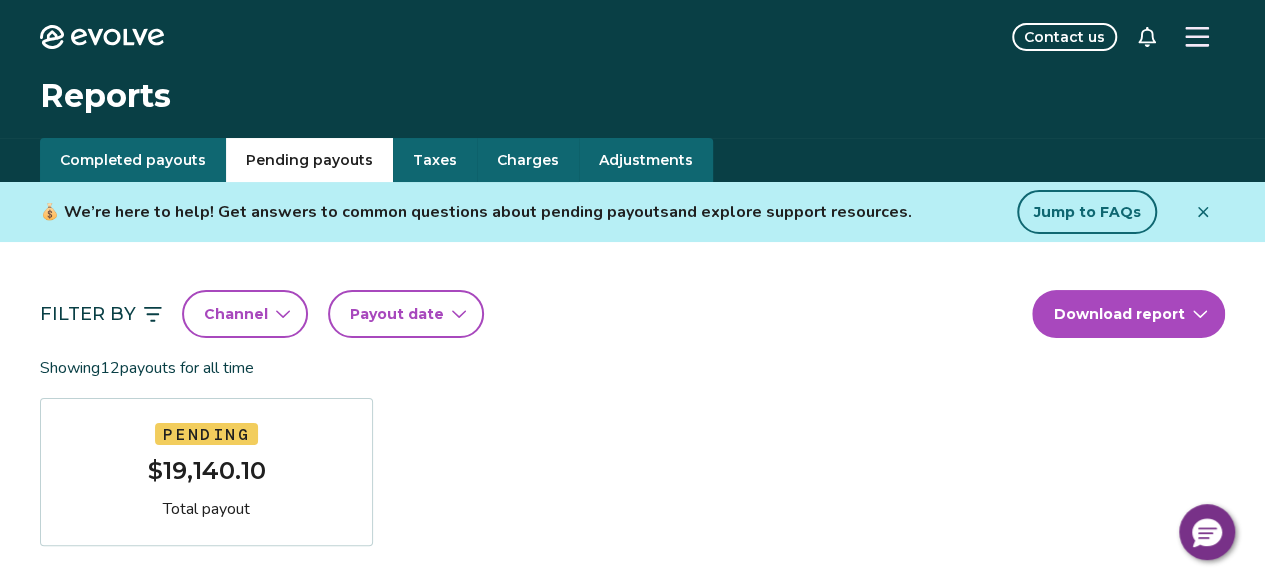 click on "Completed payouts" at bounding box center (133, 160) 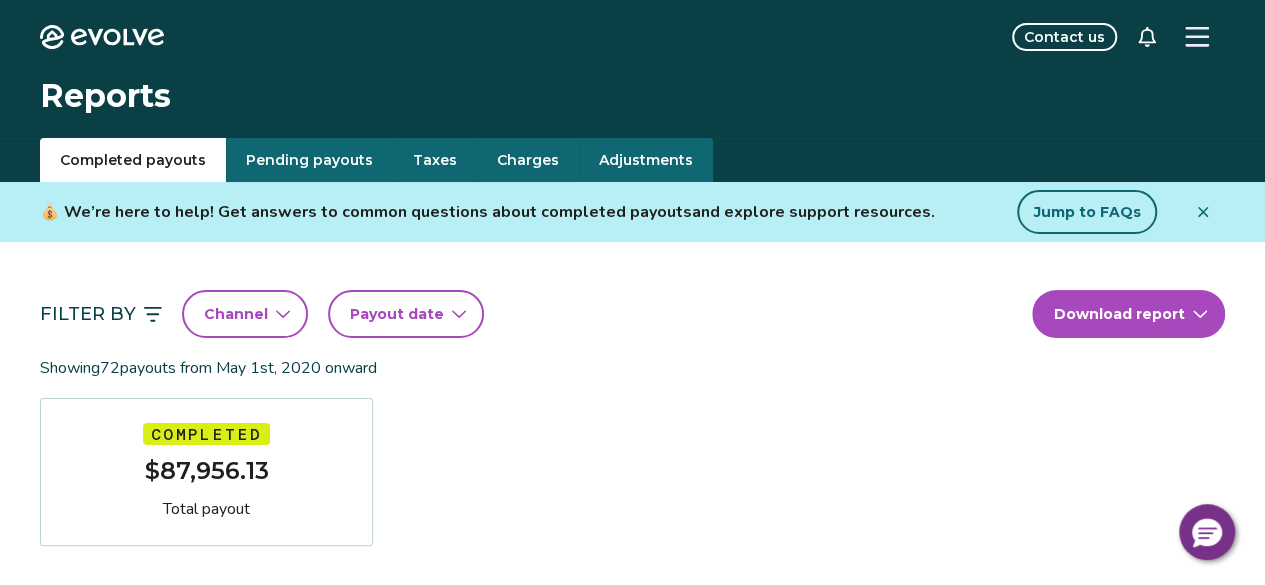 click 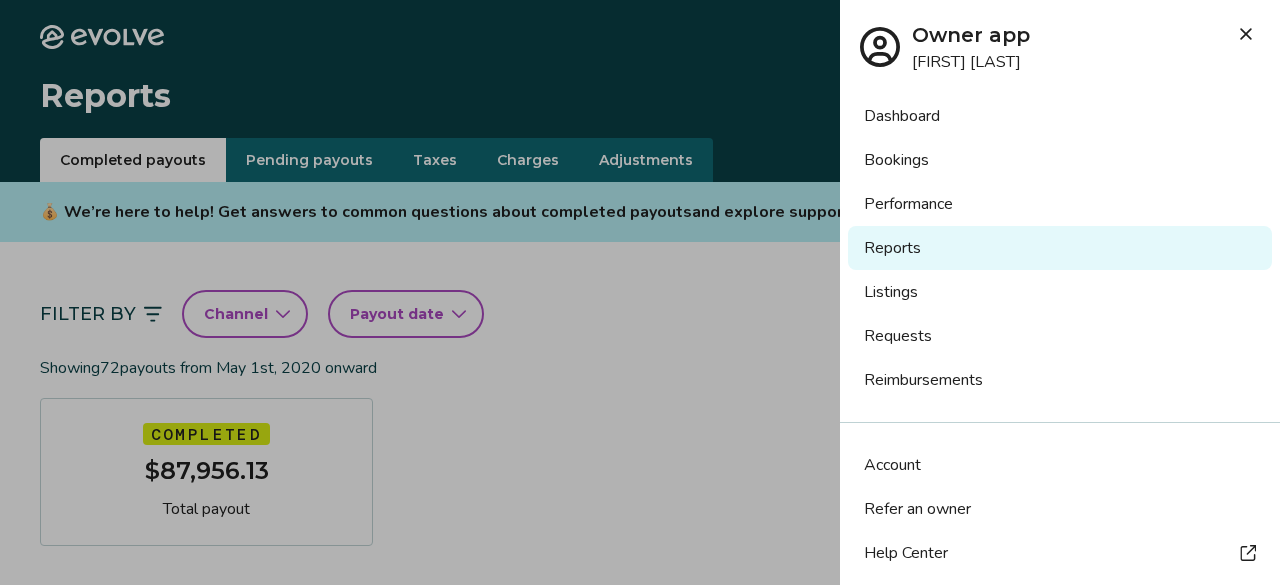 scroll, scrollTop: 2, scrollLeft: 0, axis: vertical 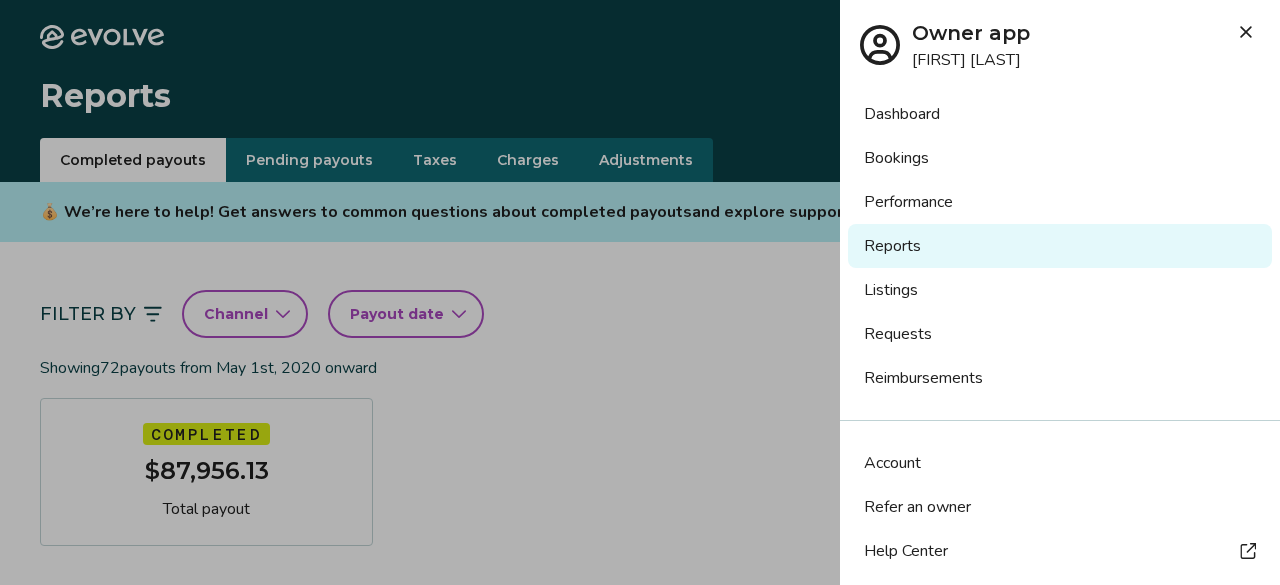 click on "Reimbursements" at bounding box center [1060, 378] 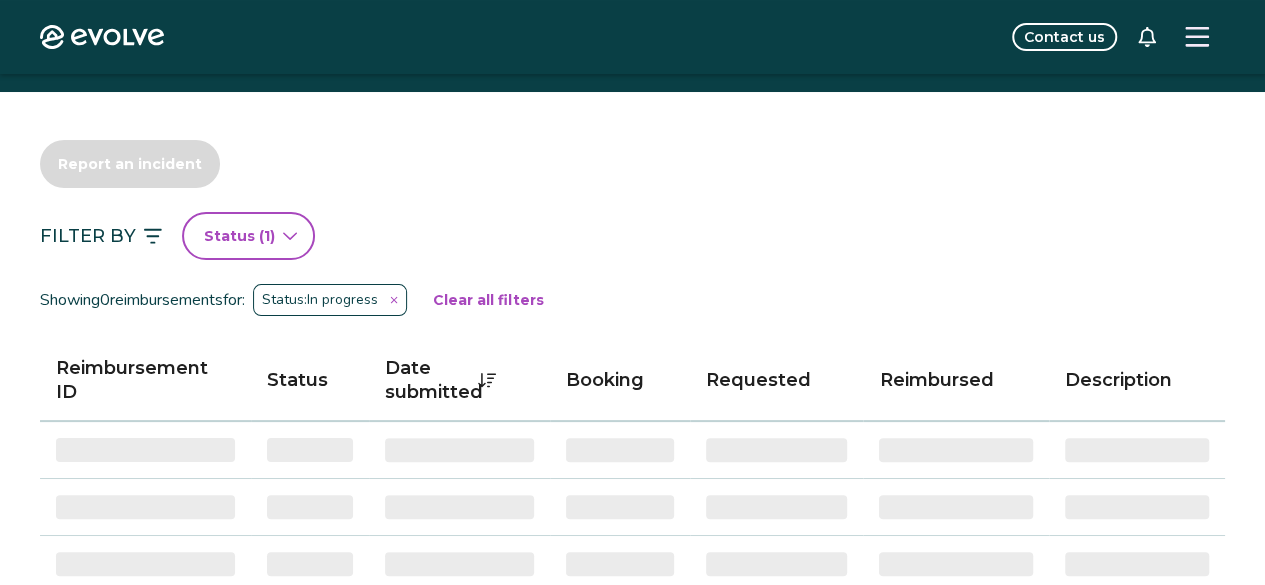 scroll, scrollTop: 48, scrollLeft: 0, axis: vertical 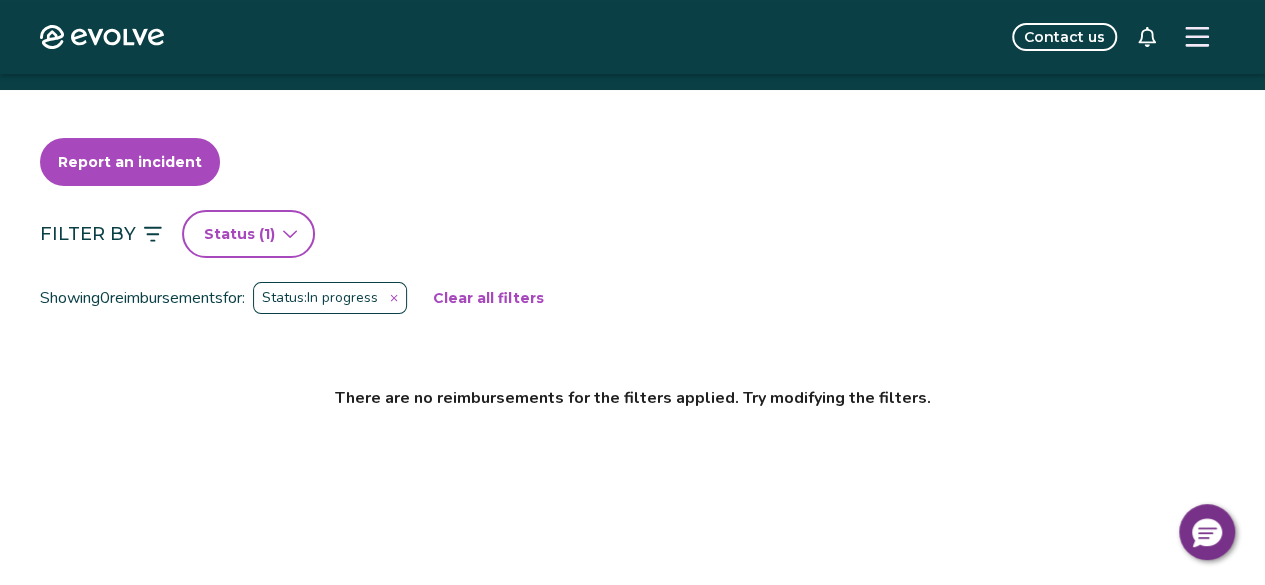 click on "Status ( 1 )" at bounding box center [239, 234] 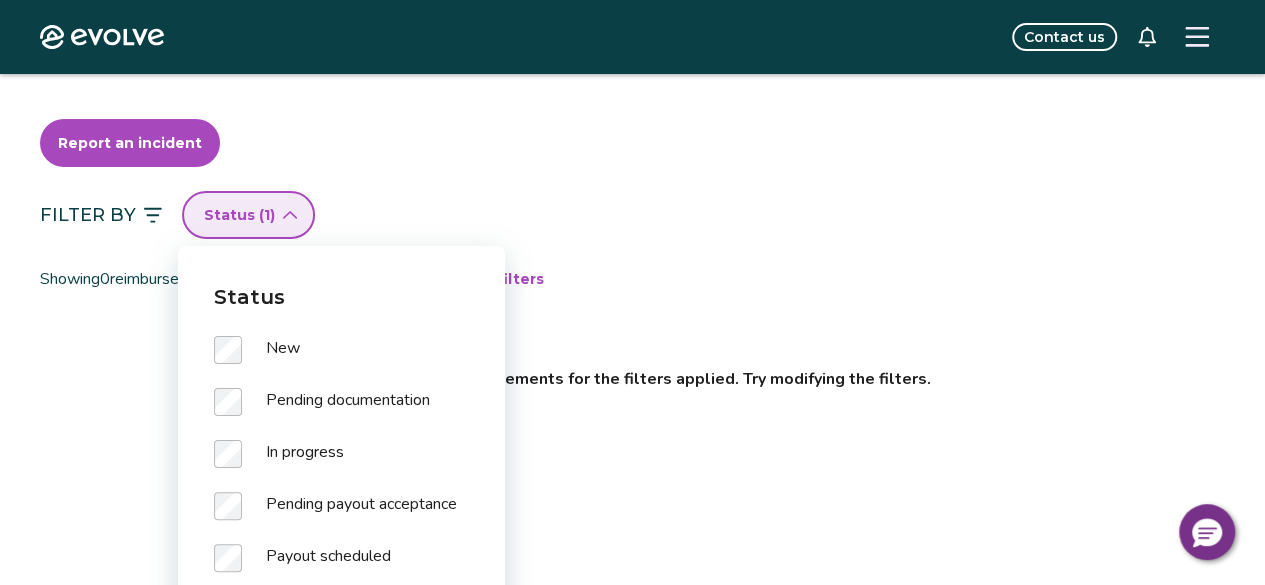 scroll, scrollTop: 68, scrollLeft: 0, axis: vertical 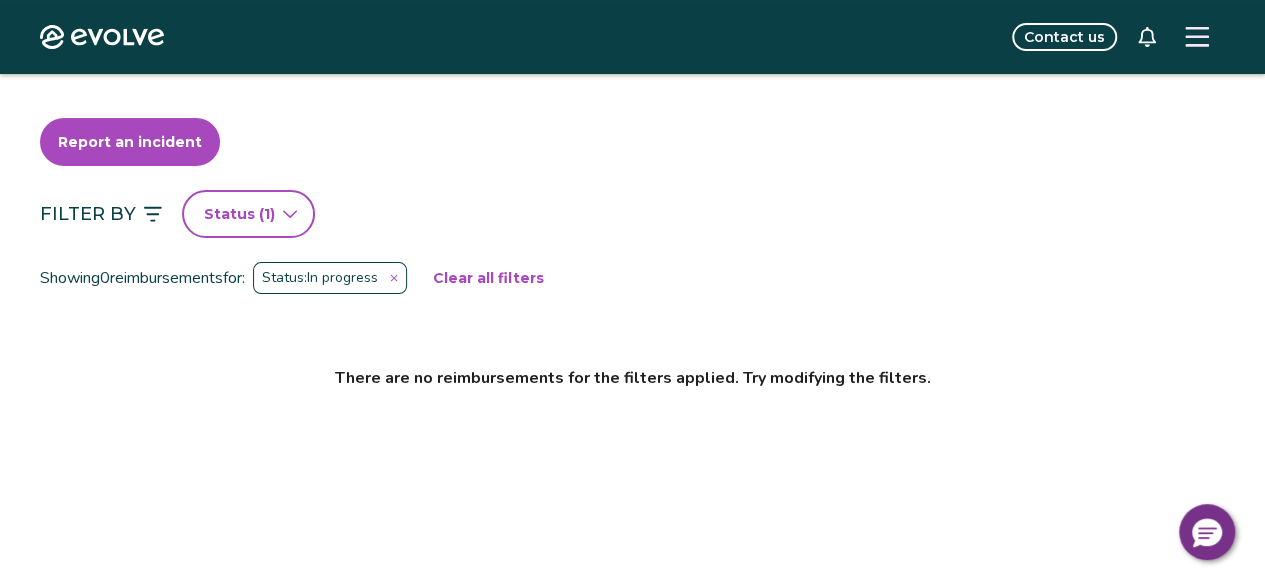 click on "Report an incident Filter By  Status ( 1 ) Showing  0  reimbursement s  for: Status:  In progress Clear all filters There are no reimbursements for the filters applied. Try modifying the filters." at bounding box center (632, 278) 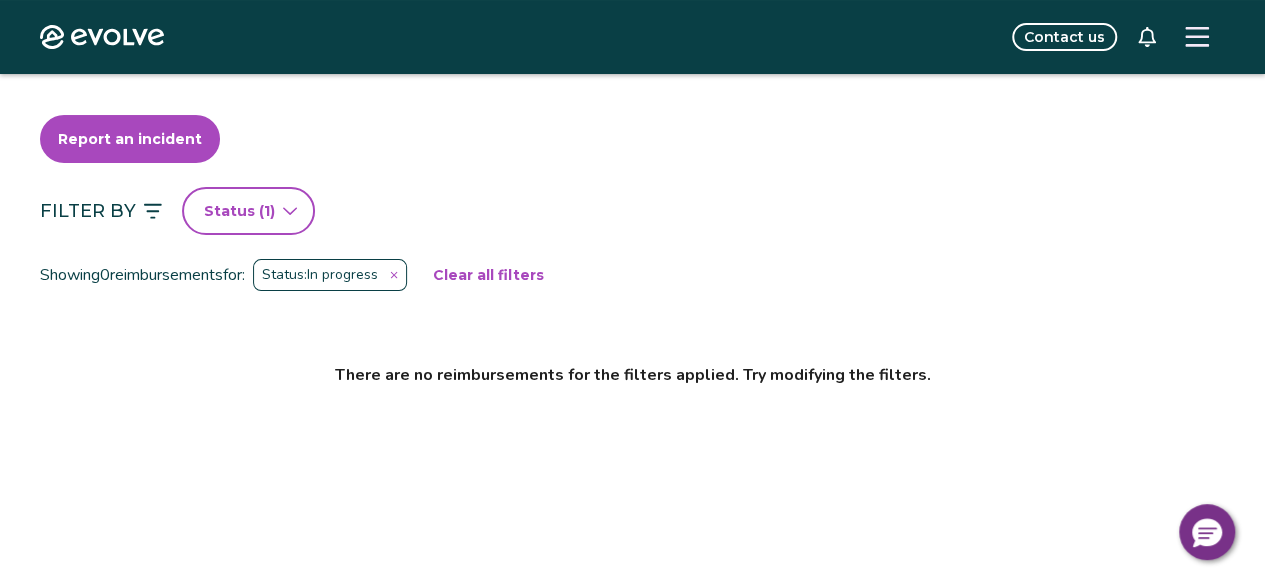 scroll, scrollTop: 64, scrollLeft: 0, axis: vertical 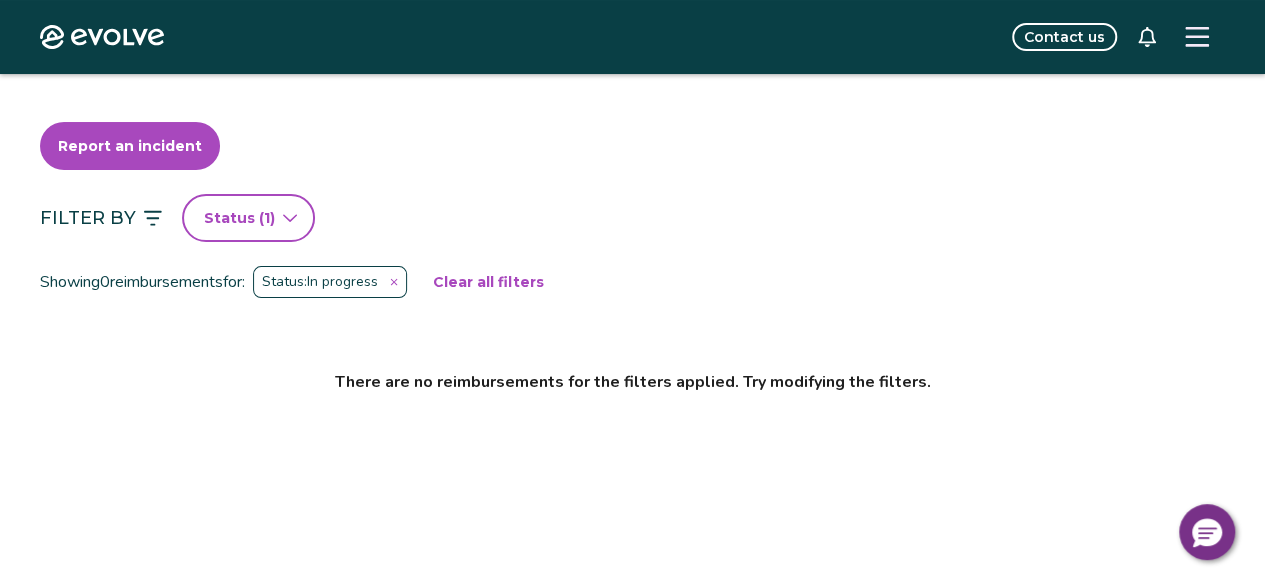 click on "Status ( 1 )" at bounding box center (248, 218) 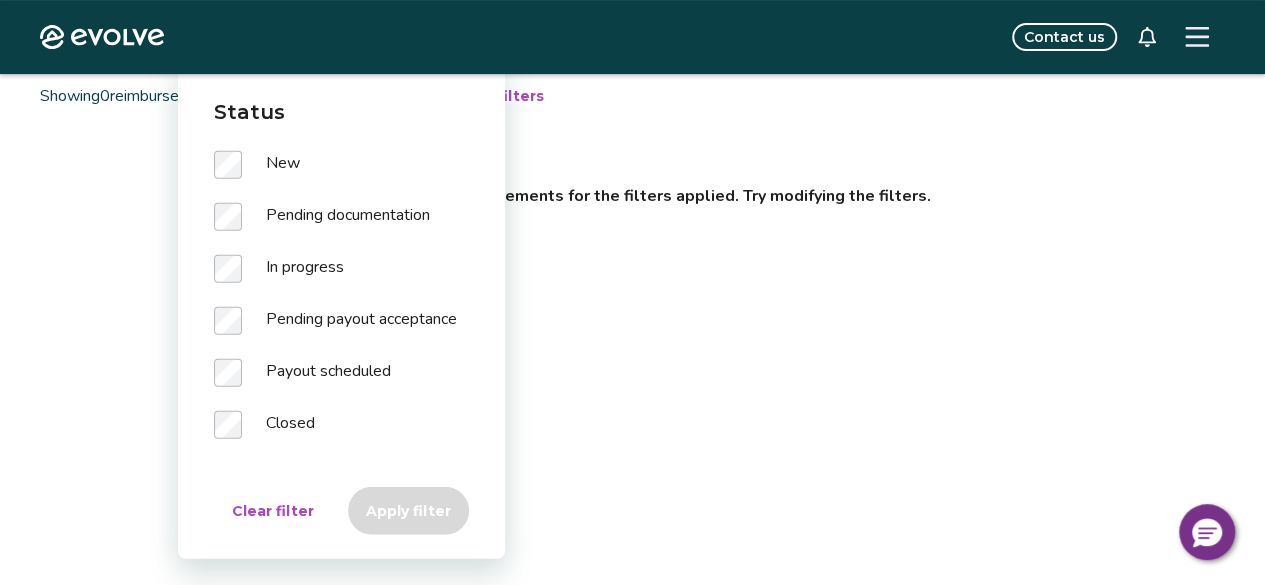 scroll, scrollTop: 253, scrollLeft: 0, axis: vertical 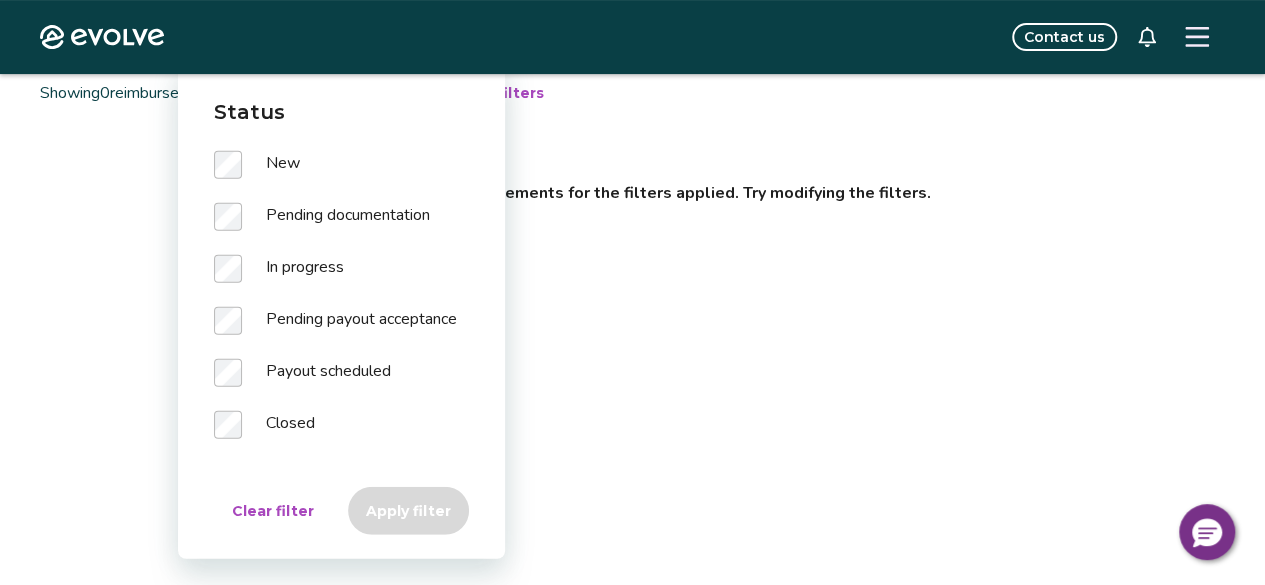 click on "Clear filter" at bounding box center (273, 511) 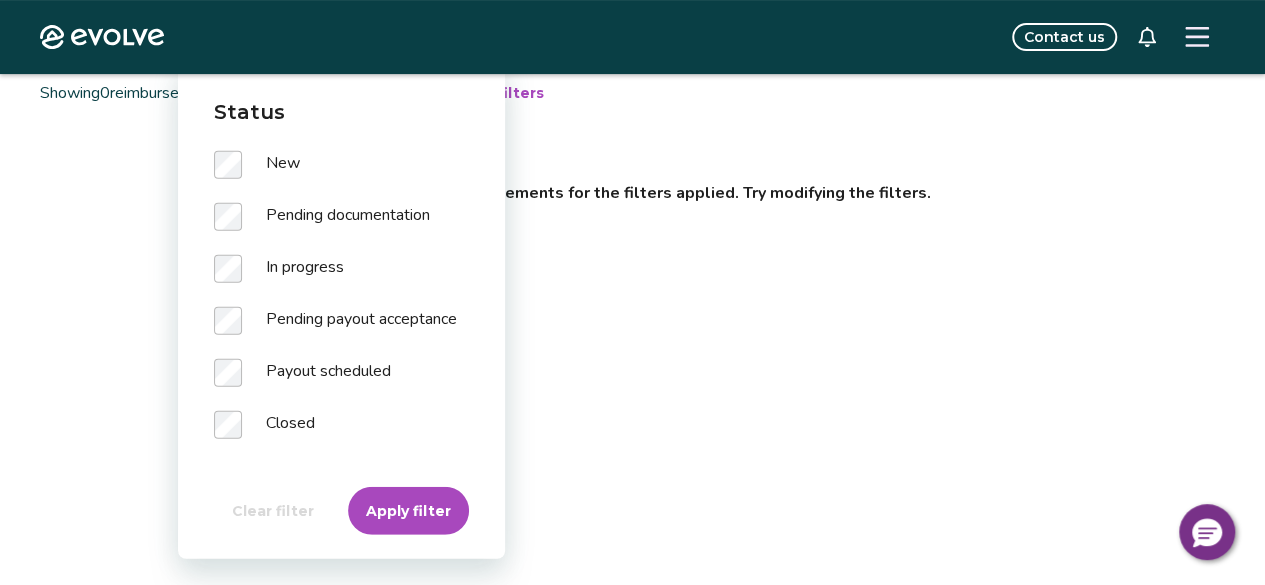 click on "Apply filter" at bounding box center (408, 511) 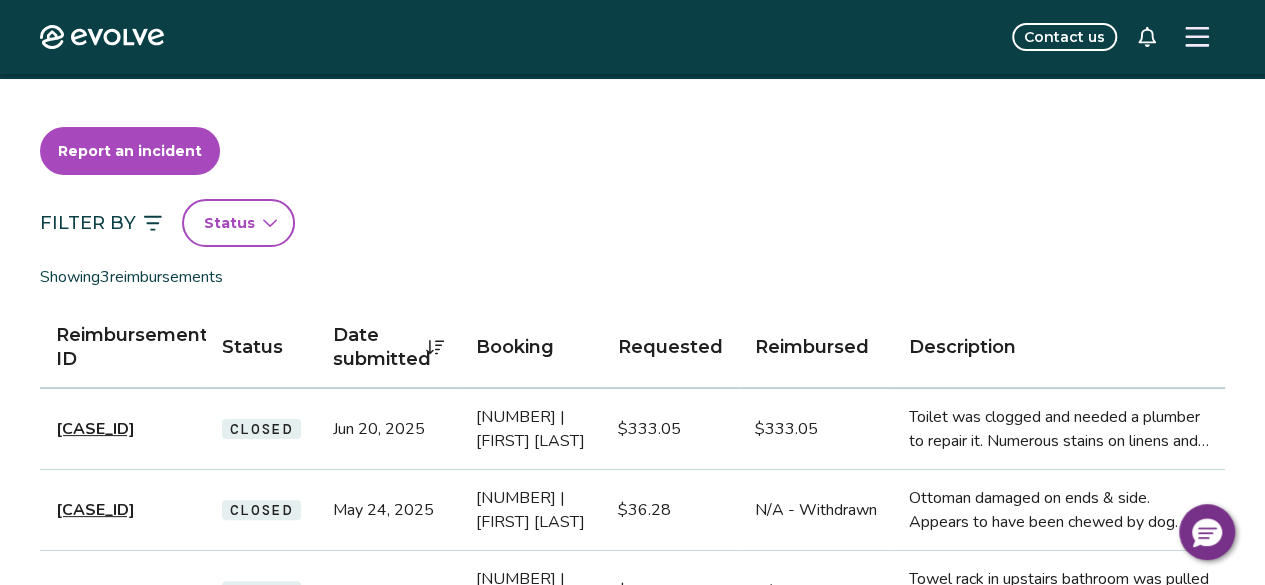 scroll, scrollTop: 58, scrollLeft: 0, axis: vertical 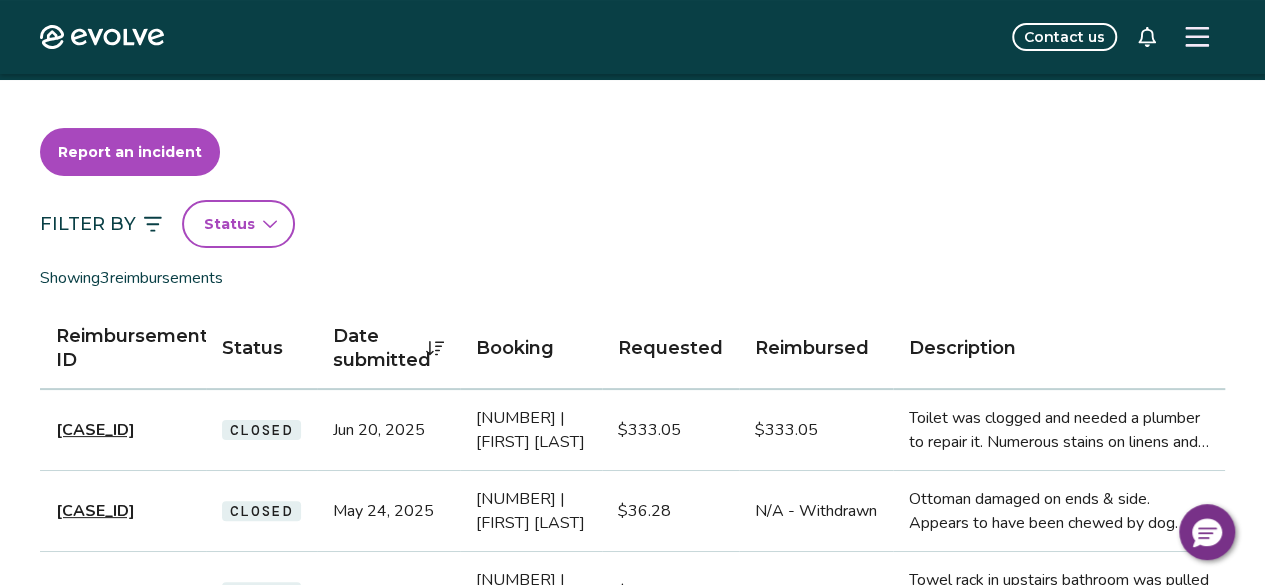 click on "Status" at bounding box center [238, 224] 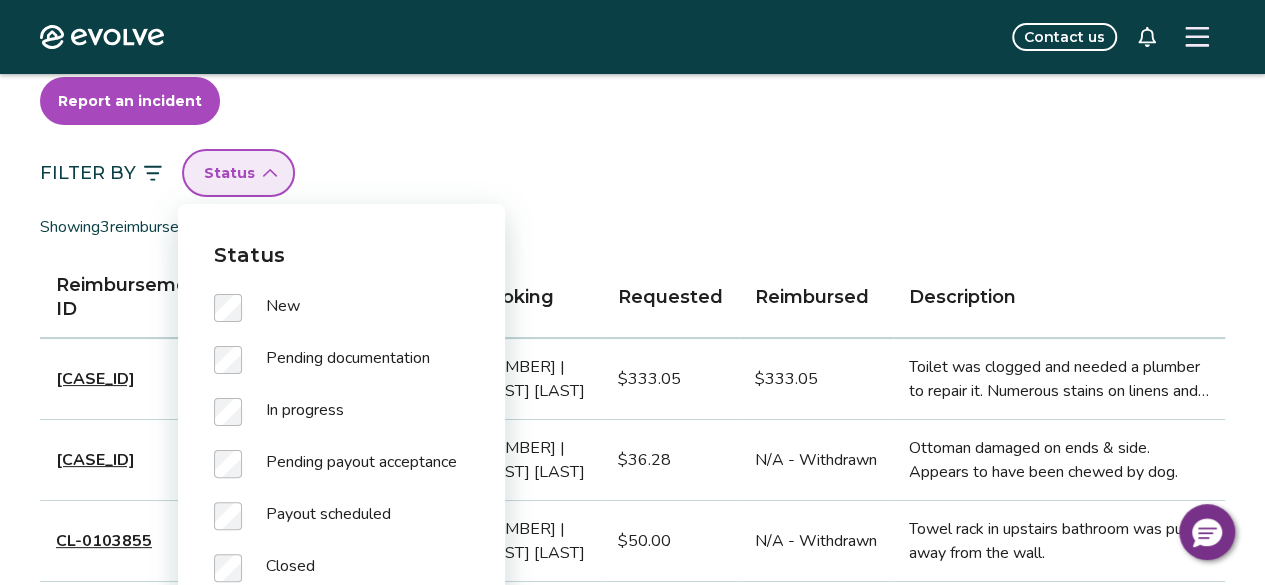 scroll, scrollTop: 110, scrollLeft: 0, axis: vertical 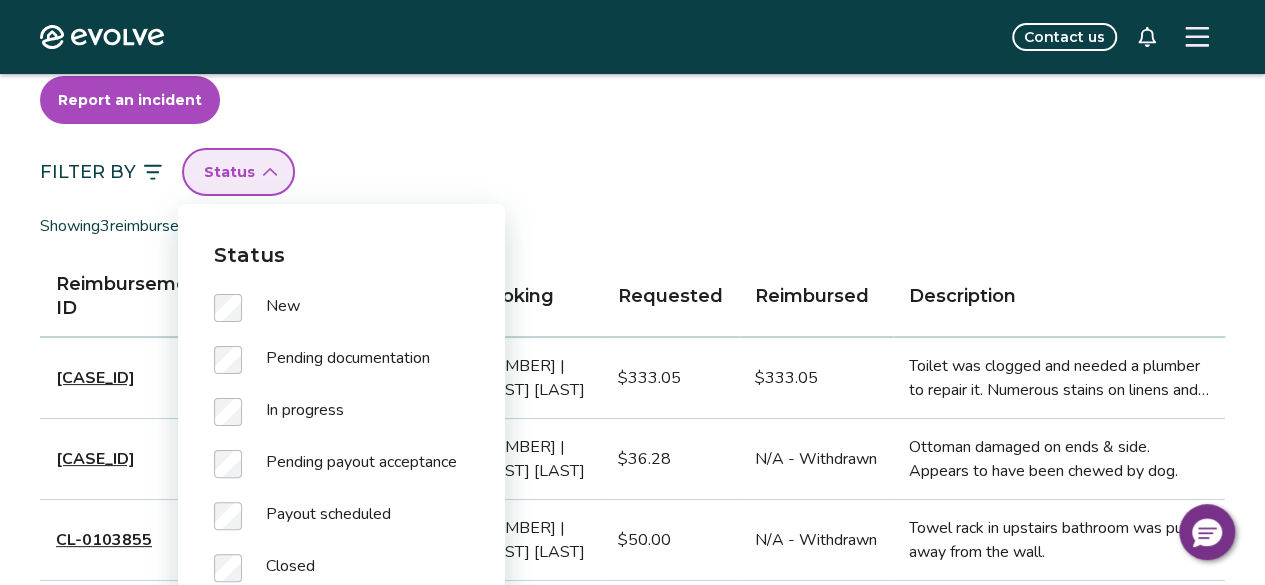 click on "New Pending documentation In progress Pending payout acceptance Payout scheduled Closed" at bounding box center (341, 450) 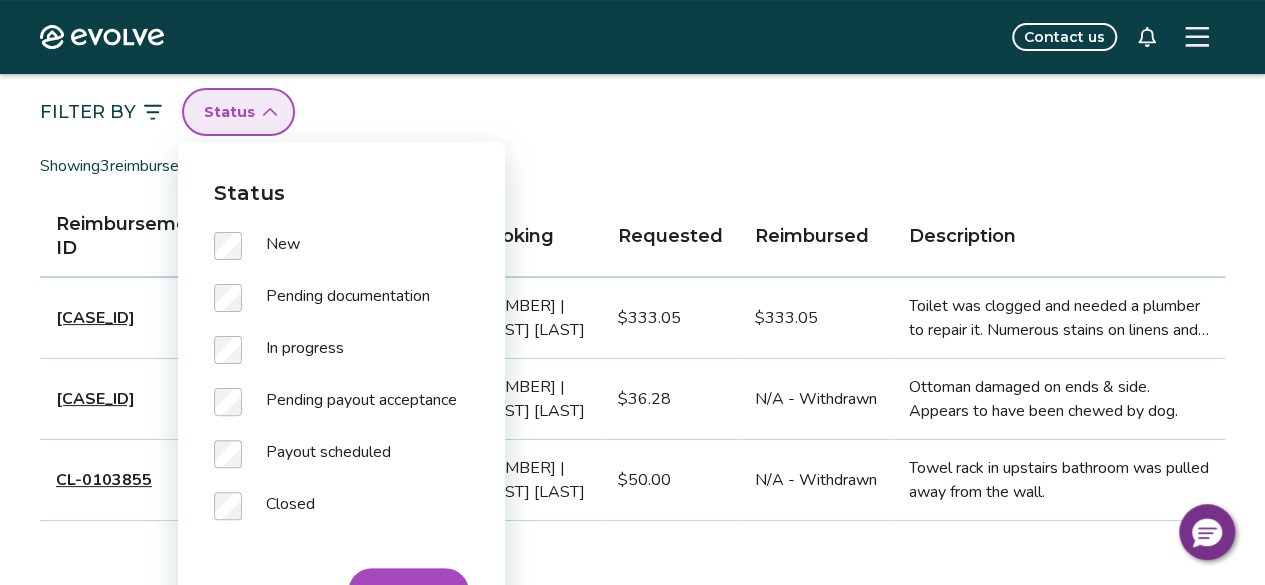 scroll, scrollTop: 173, scrollLeft: 0, axis: vertical 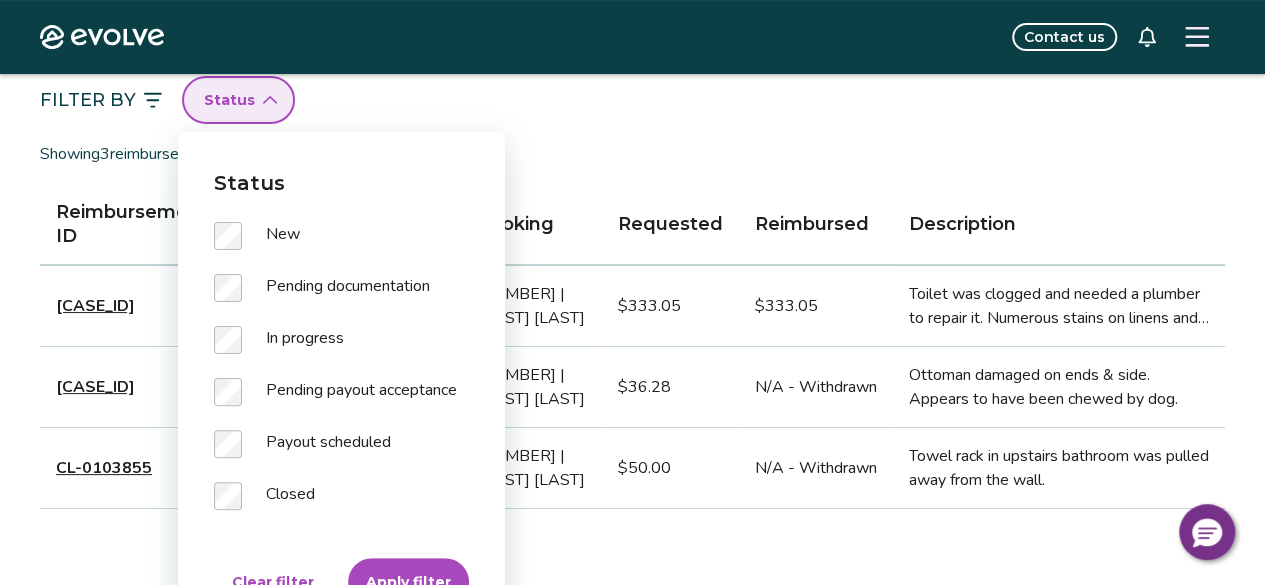 click on "Apply filter" at bounding box center [408, 582] 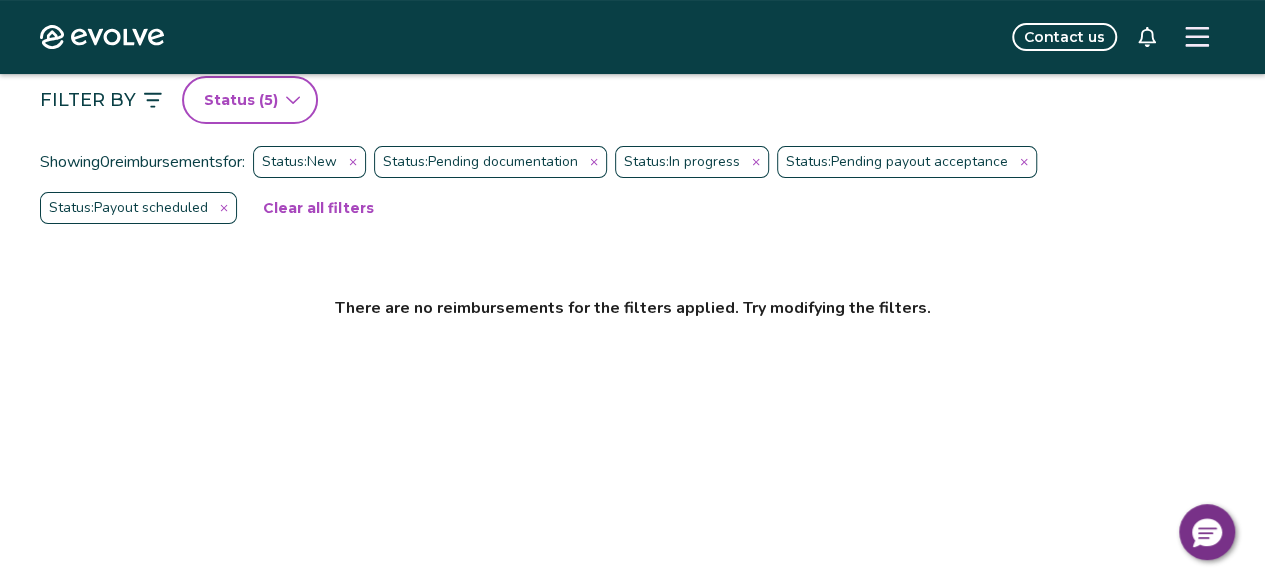 click on "Status ( 5 )" at bounding box center (250, 100) 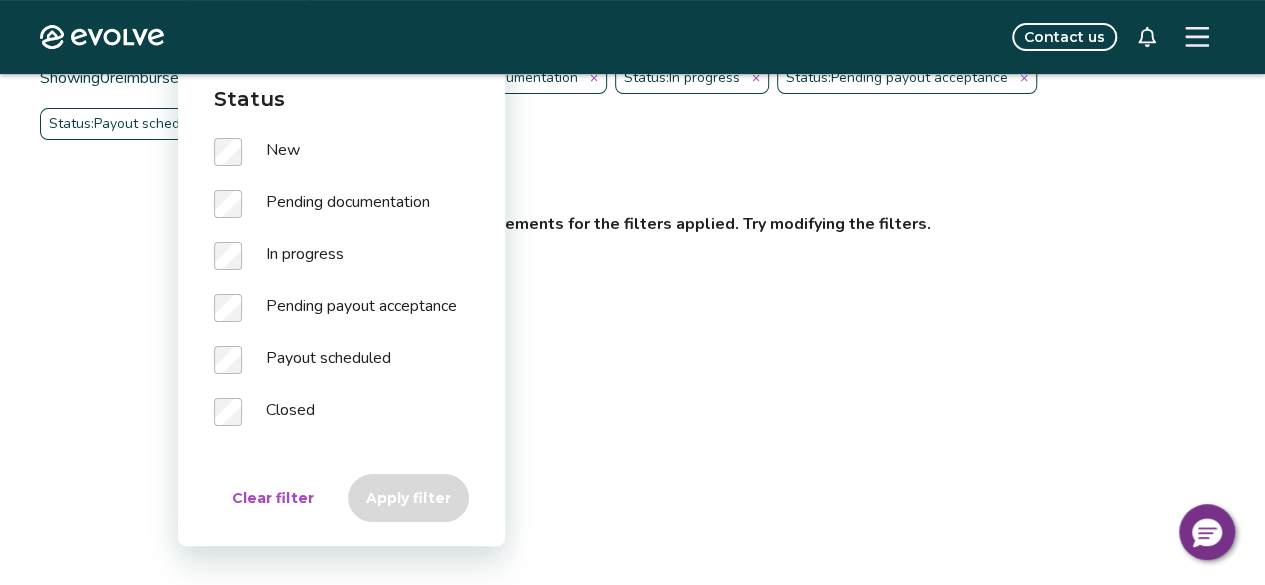 scroll, scrollTop: 268, scrollLeft: 0, axis: vertical 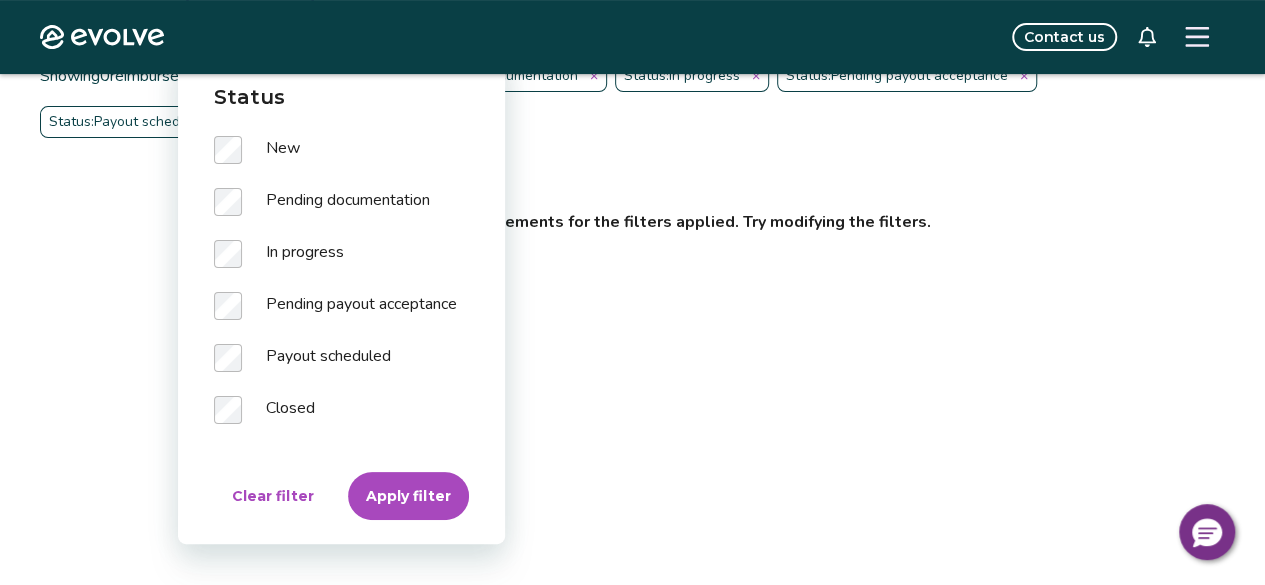 click on "Pending payout acceptance" at bounding box center (341, 318) 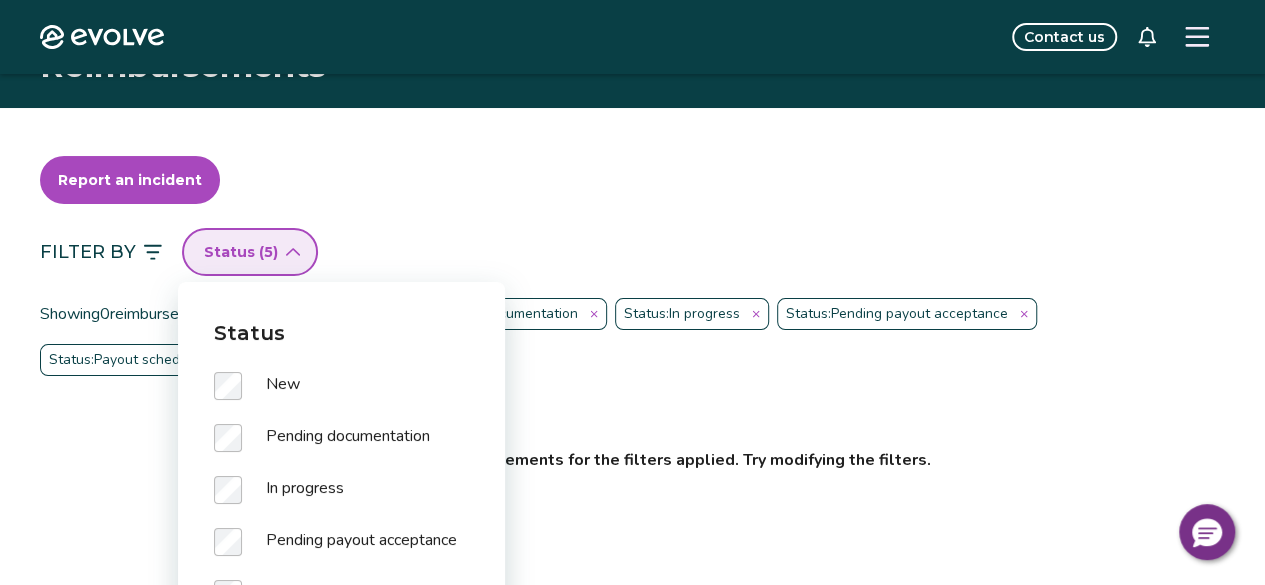 scroll, scrollTop: 35, scrollLeft: 0, axis: vertical 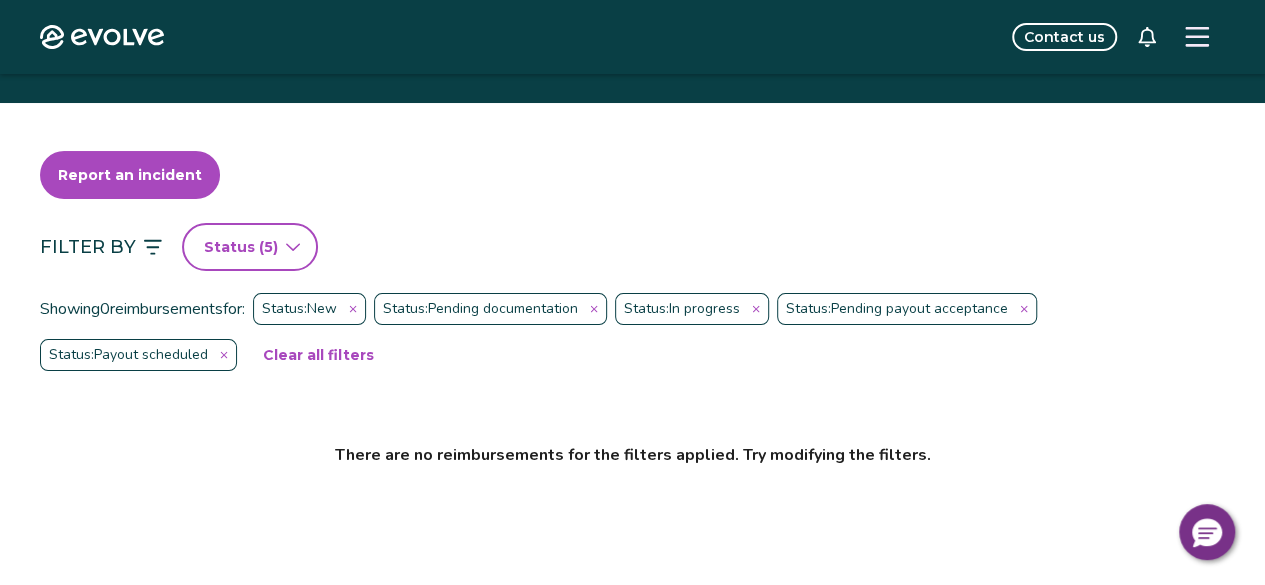 click on "Report an incident" at bounding box center (632, 187) 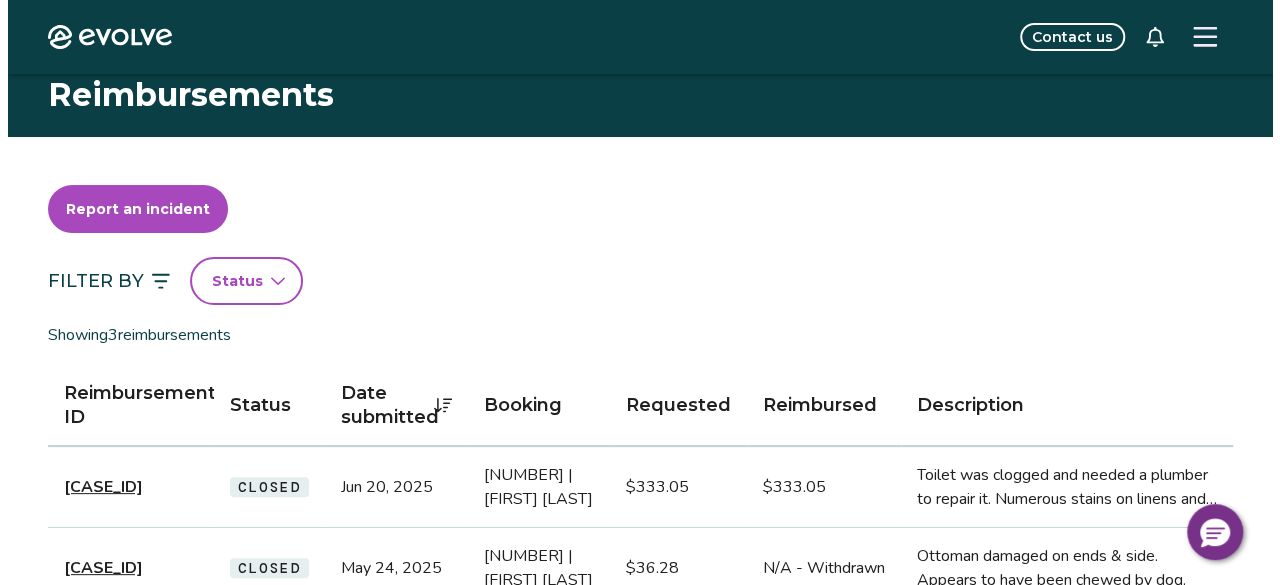 scroll, scrollTop: 0, scrollLeft: 0, axis: both 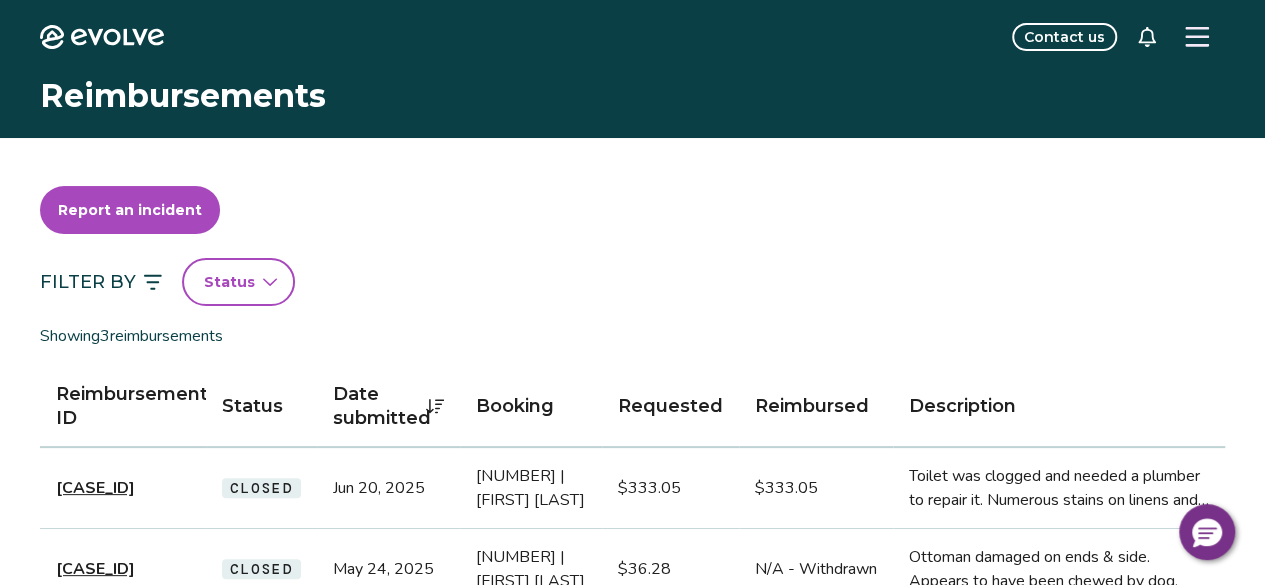 click at bounding box center (1197, 37) 